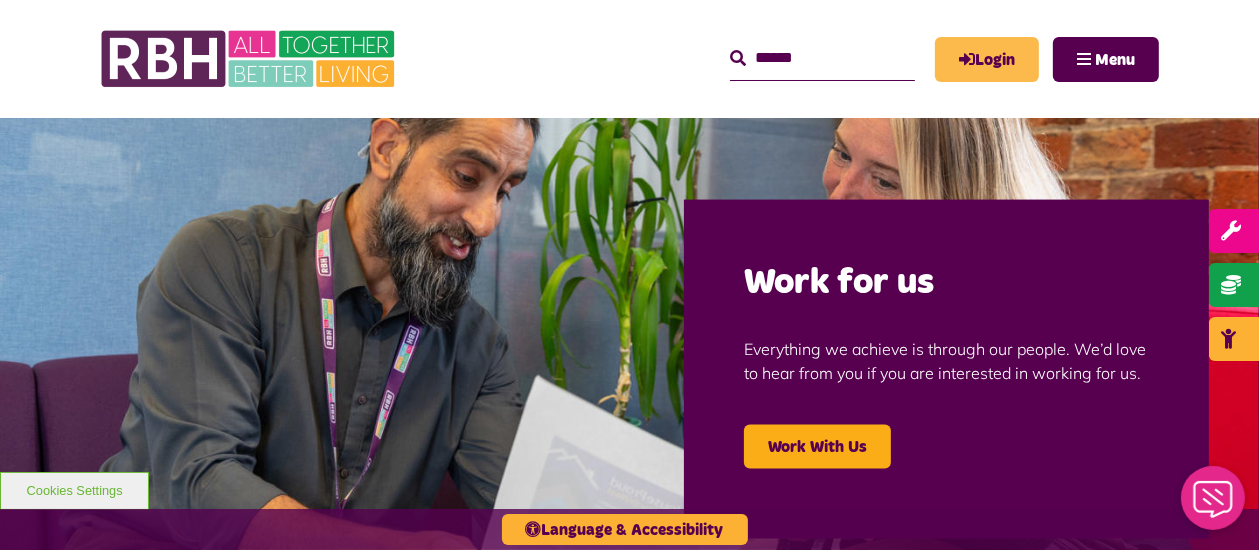 scroll, scrollTop: 0, scrollLeft: 0, axis: both 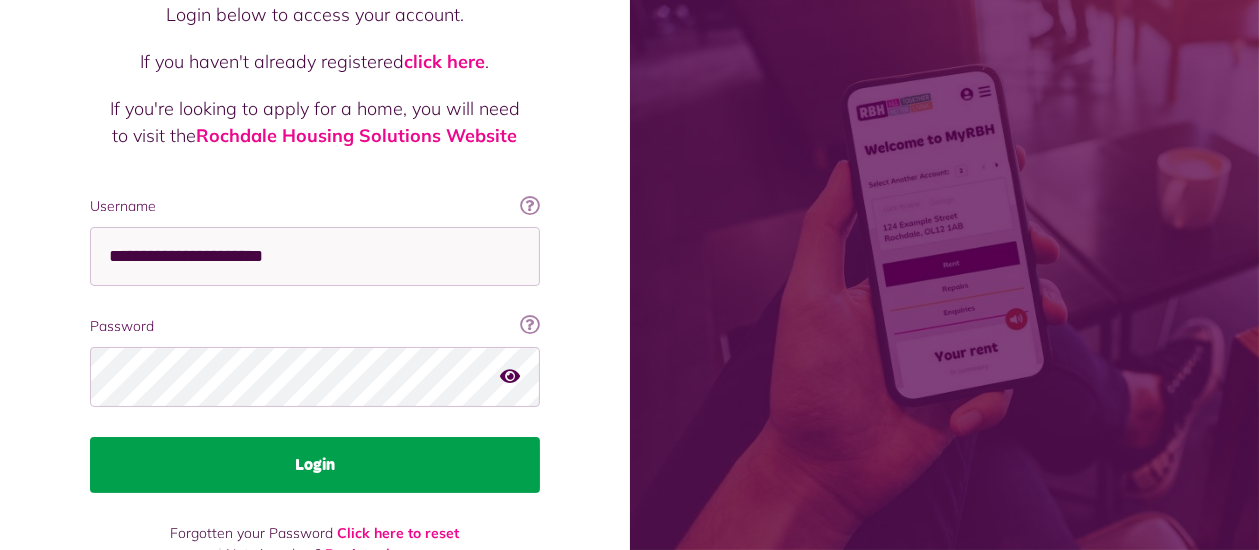 click on "Login" at bounding box center [315, 465] 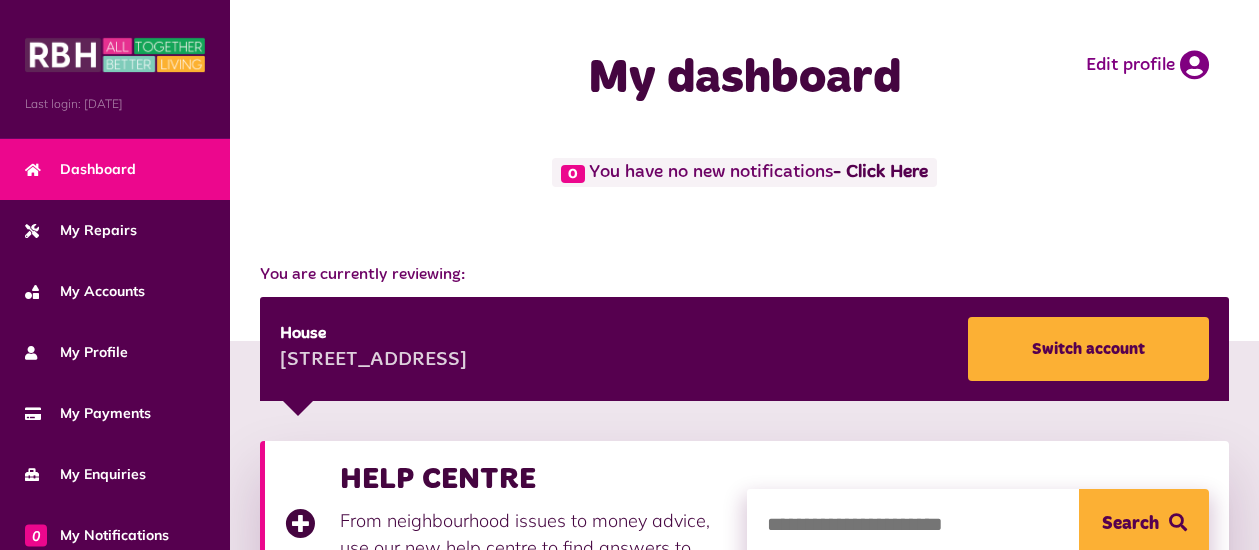 scroll, scrollTop: 0, scrollLeft: 0, axis: both 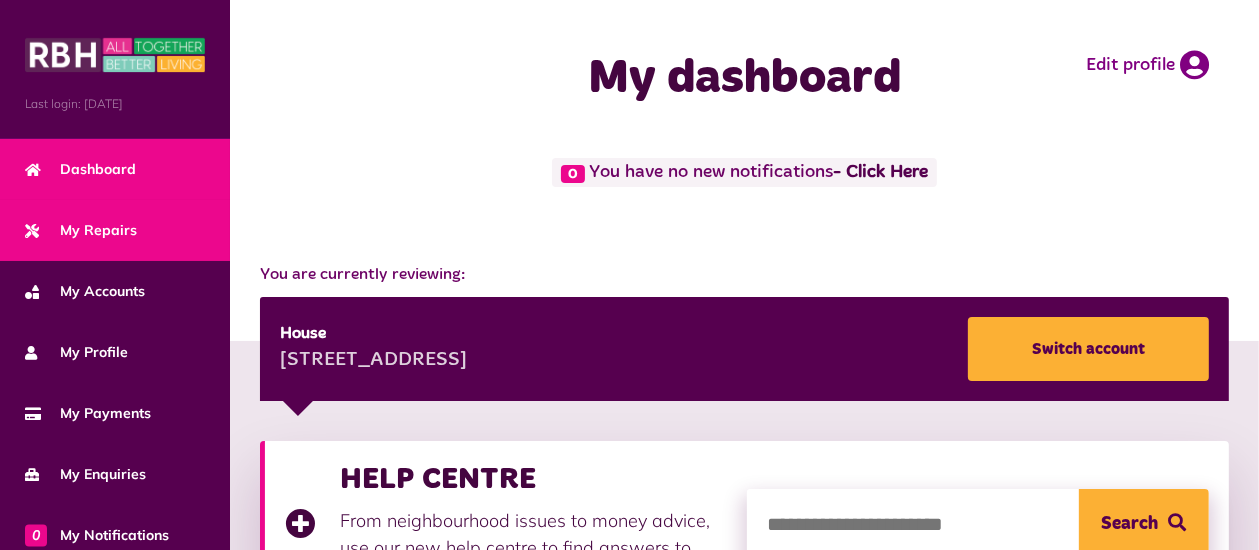 click on "My Repairs" at bounding box center (81, 230) 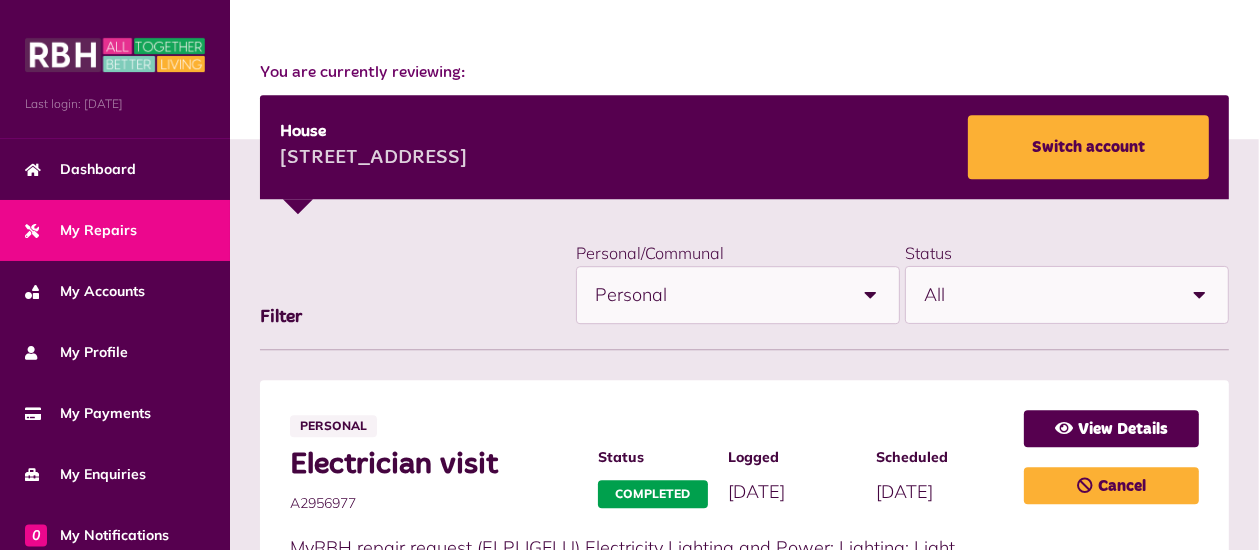 scroll, scrollTop: 211, scrollLeft: 0, axis: vertical 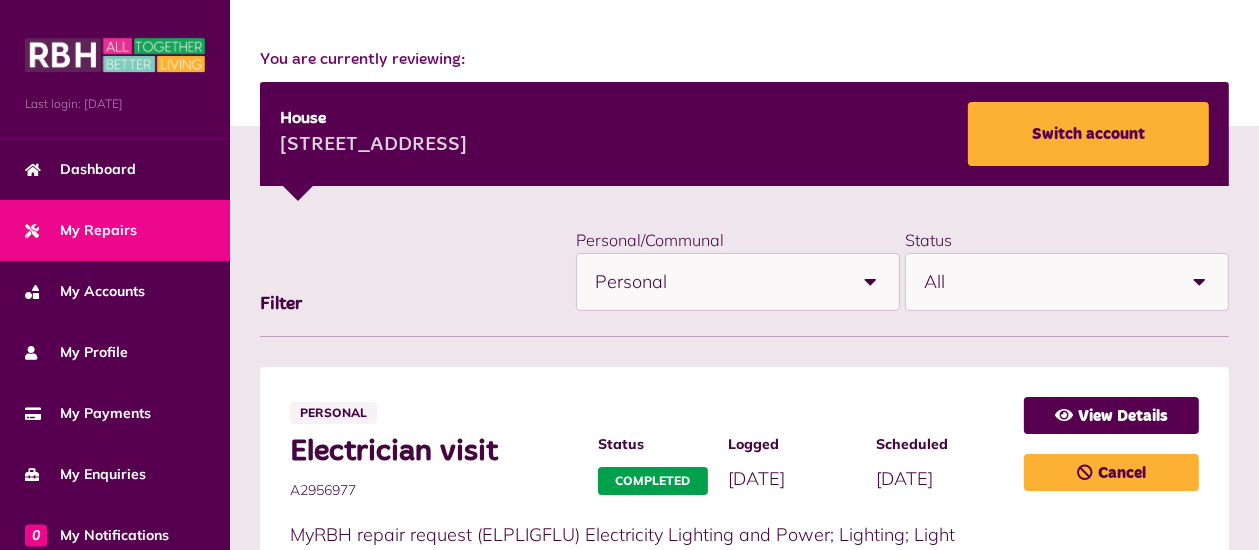 click at bounding box center (871, 282) 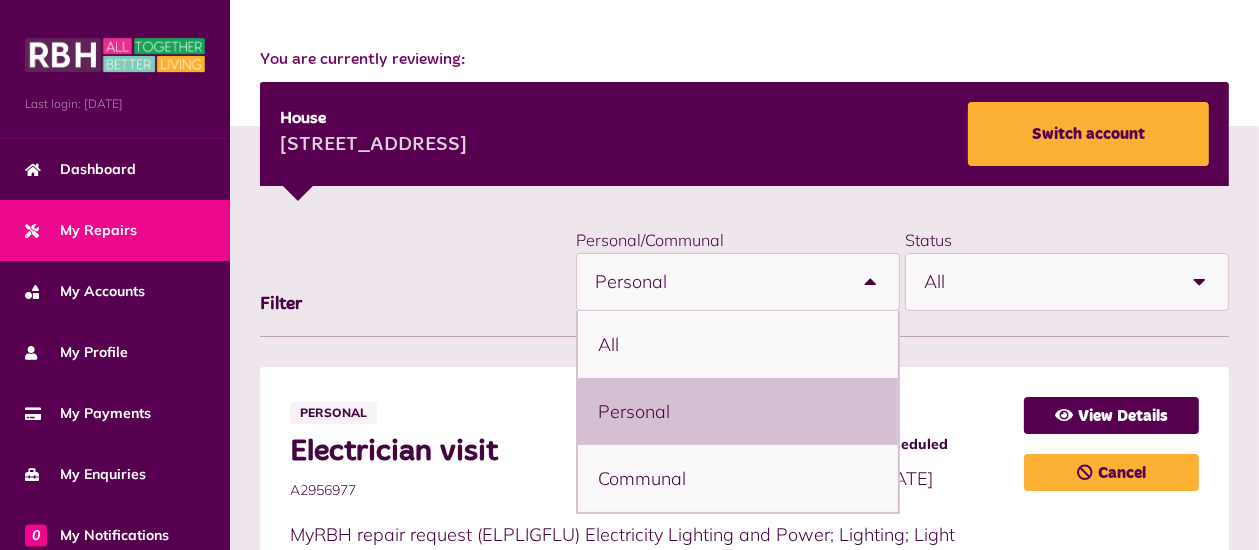 scroll, scrollTop: 6, scrollLeft: 0, axis: vertical 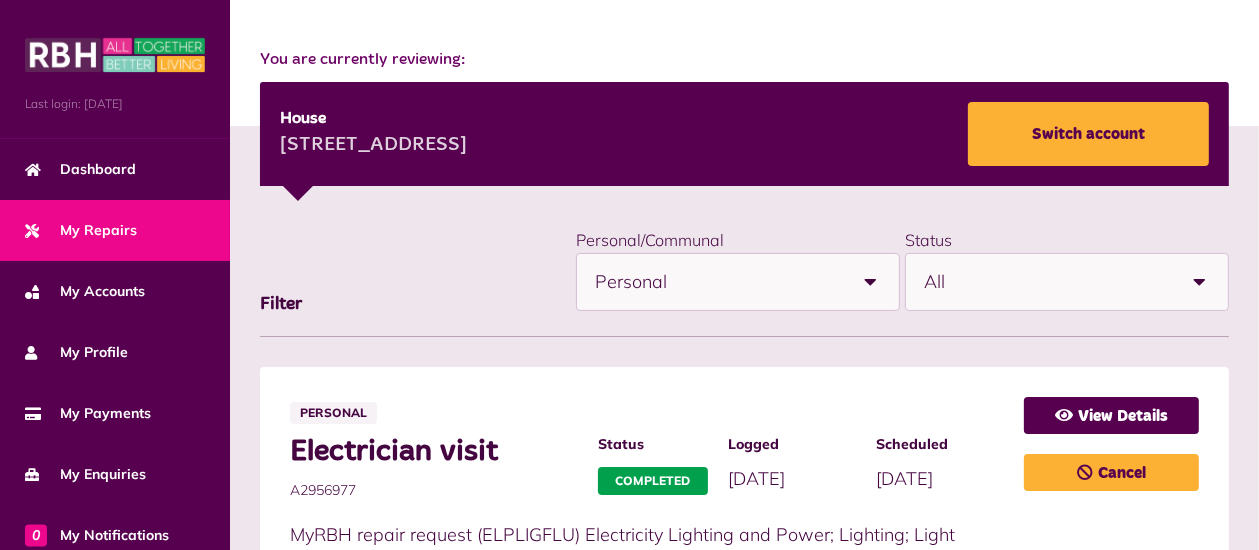 click on "All" at bounding box center (1048, 282) 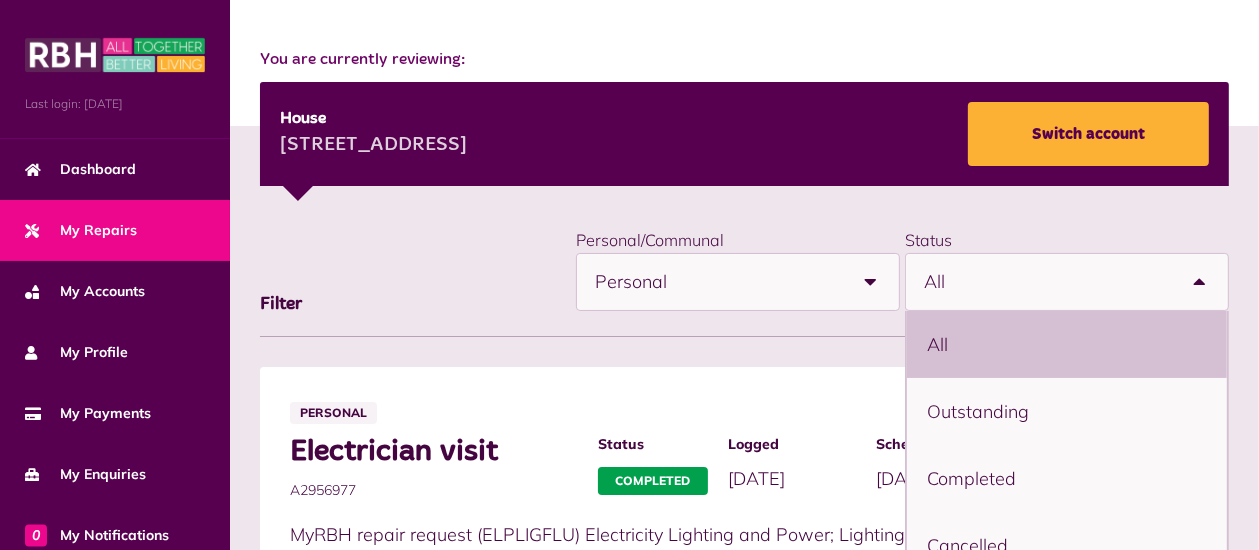 scroll, scrollTop: 316, scrollLeft: 0, axis: vertical 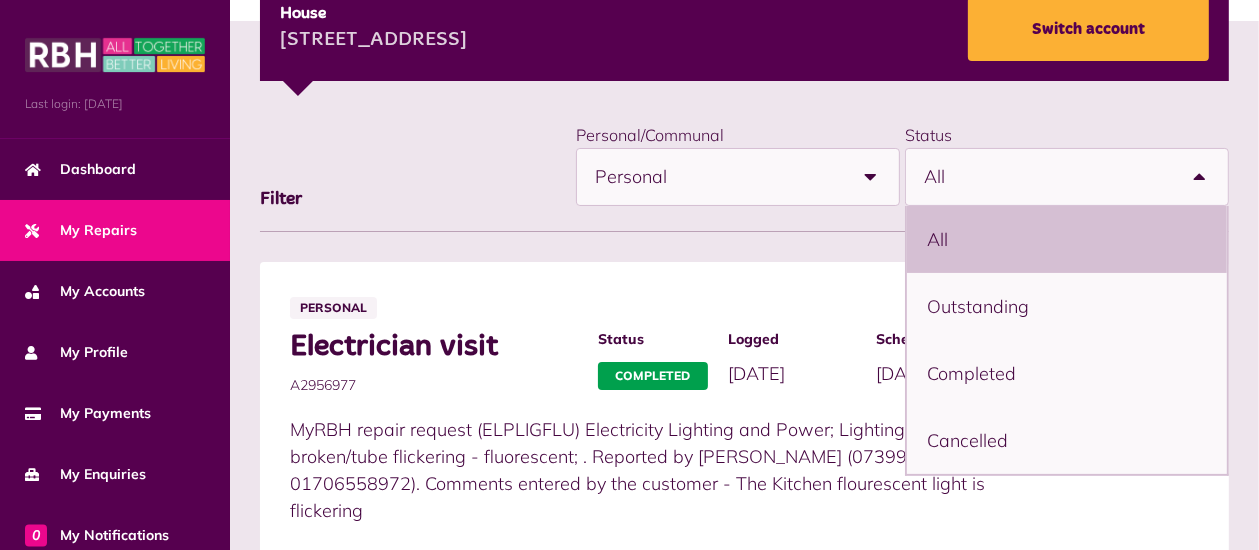 click on "All" at bounding box center [1067, 239] 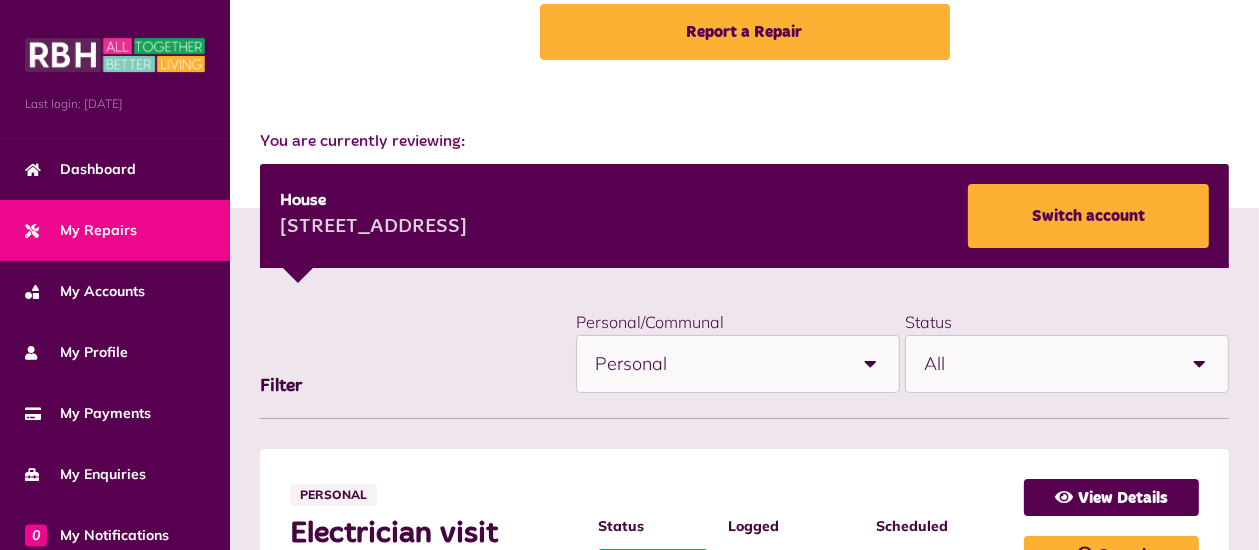 scroll, scrollTop: 105, scrollLeft: 0, axis: vertical 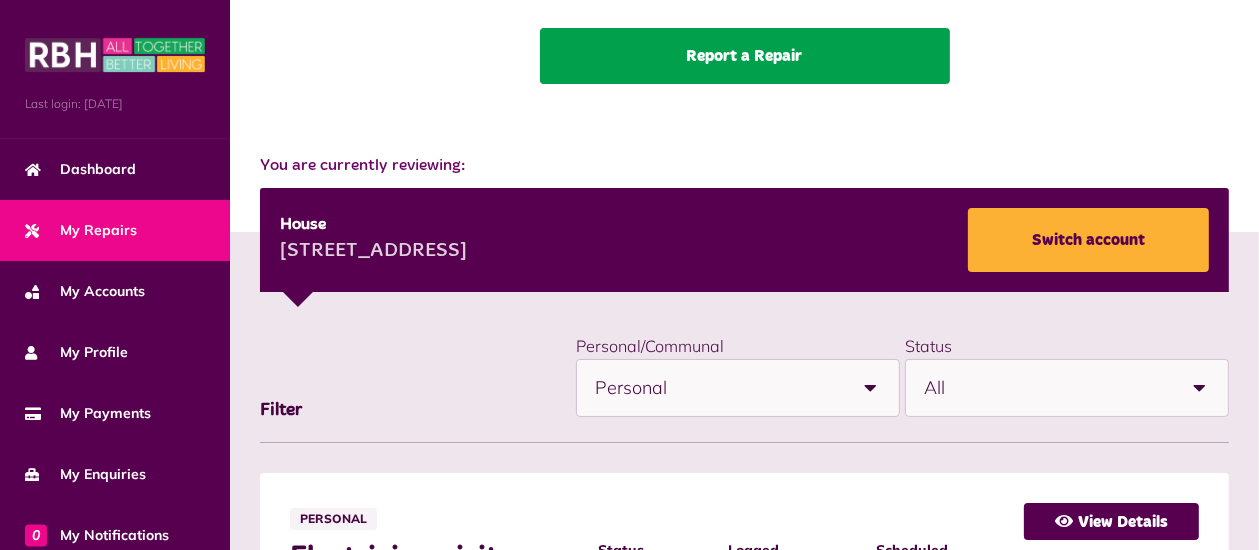 click on "Report a Repair" at bounding box center [745, 56] 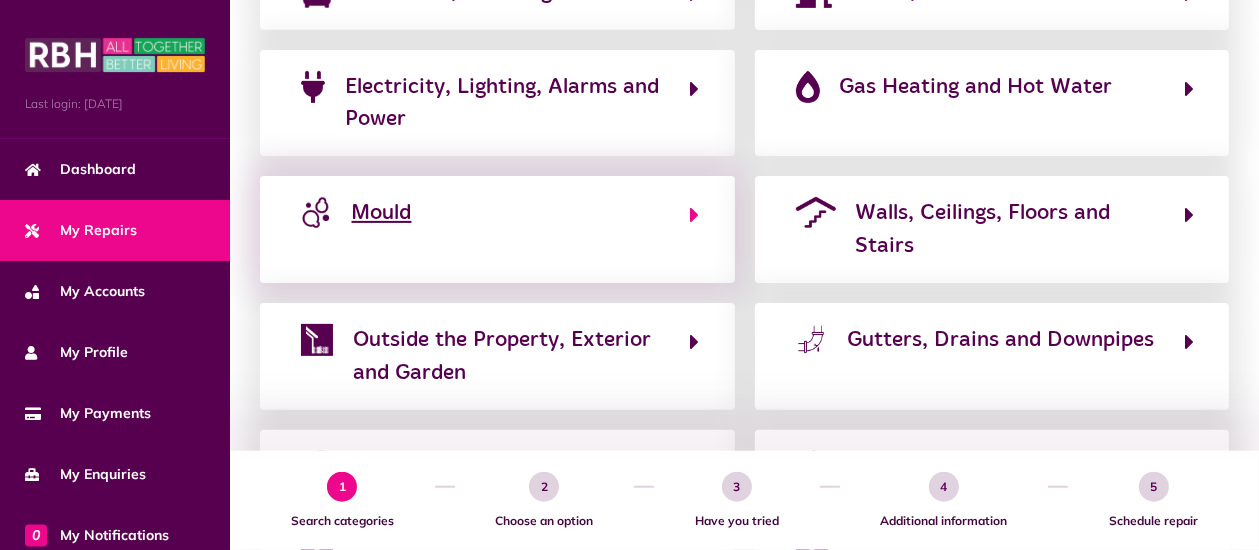 scroll, scrollTop: 528, scrollLeft: 0, axis: vertical 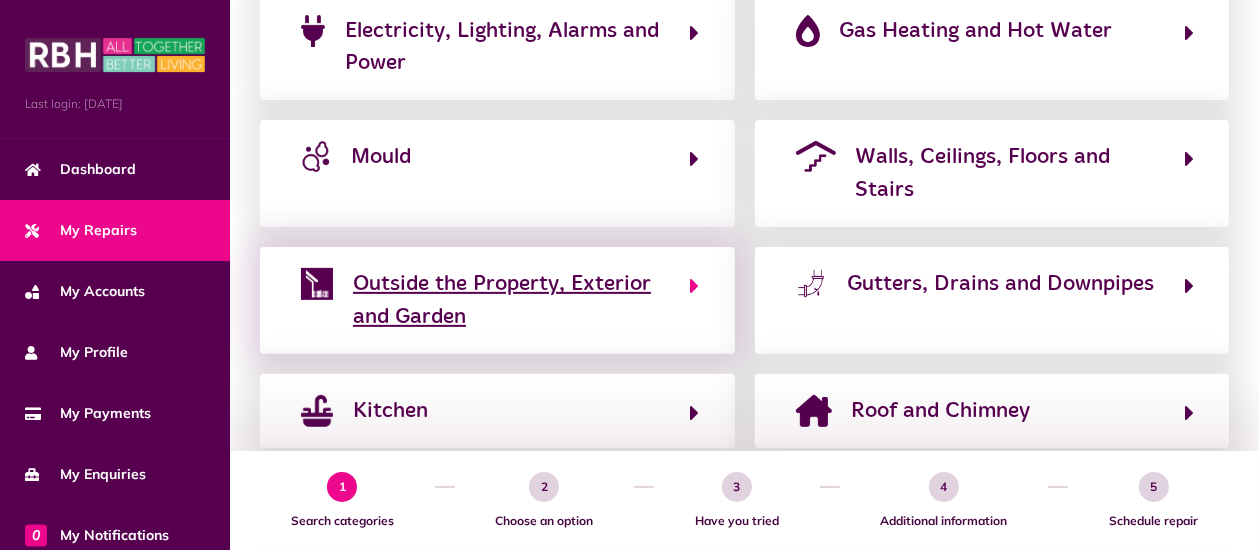 click on "Outside the Property, Exterior and Garden" 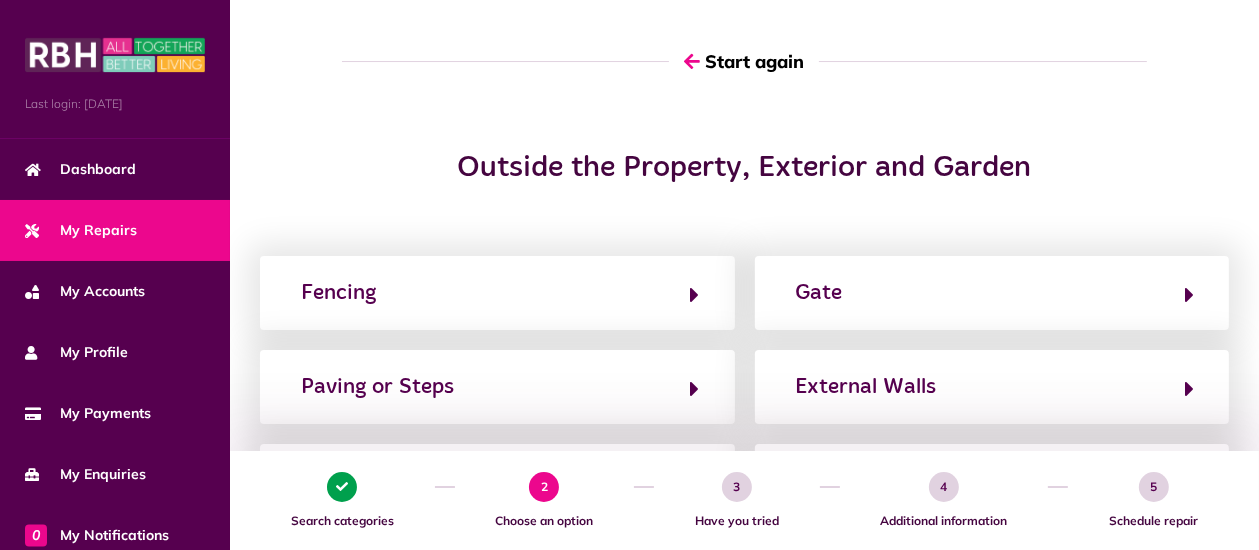 scroll, scrollTop: 211, scrollLeft: 0, axis: vertical 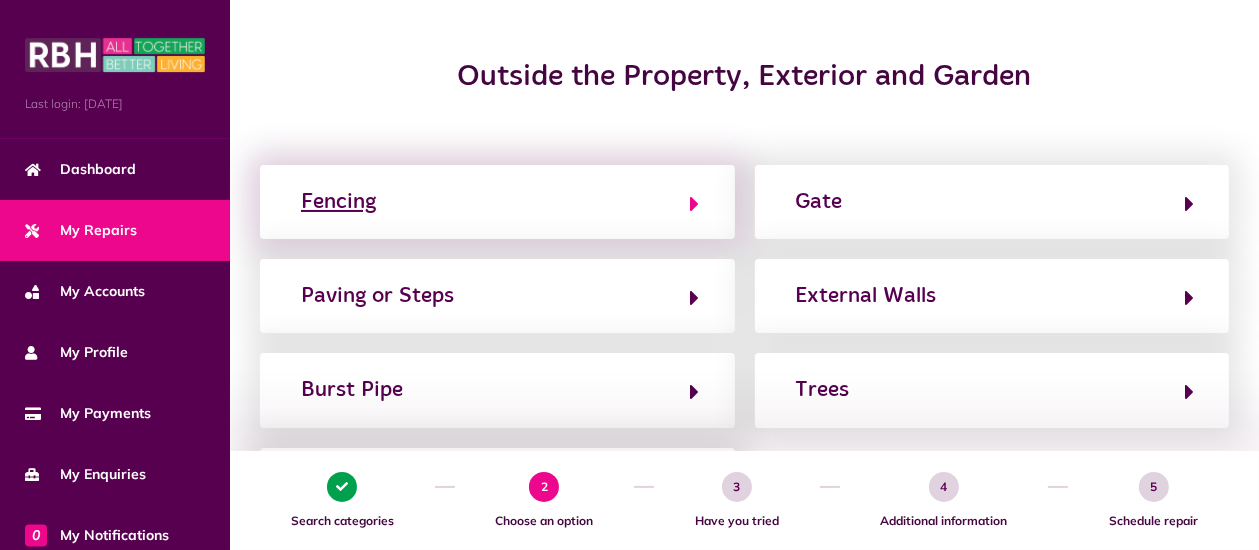 click on "Fencing" 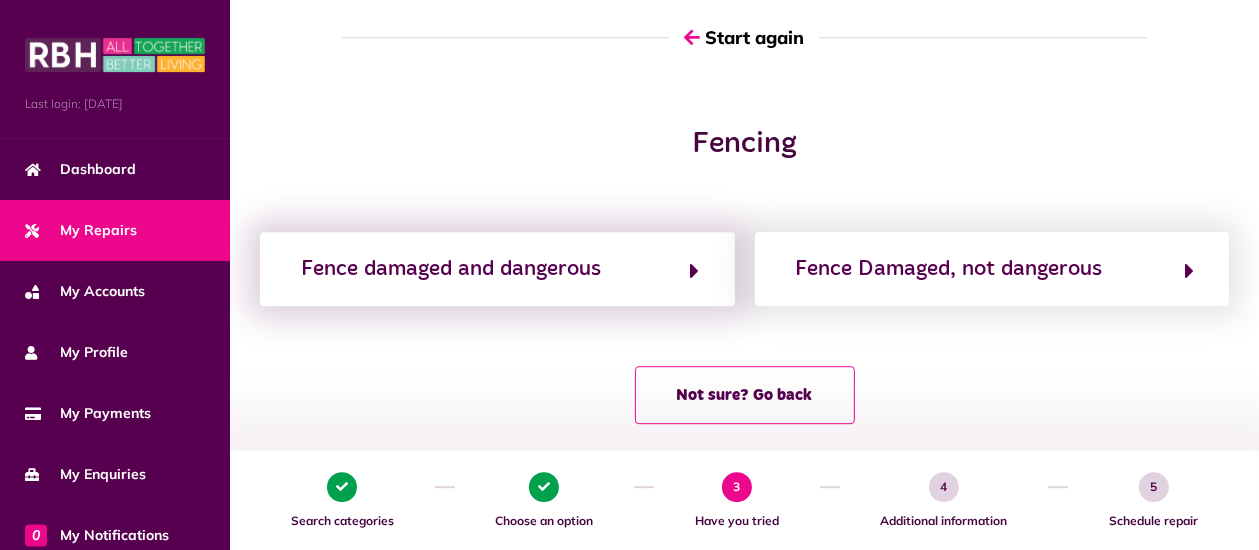 scroll, scrollTop: 168, scrollLeft: 0, axis: vertical 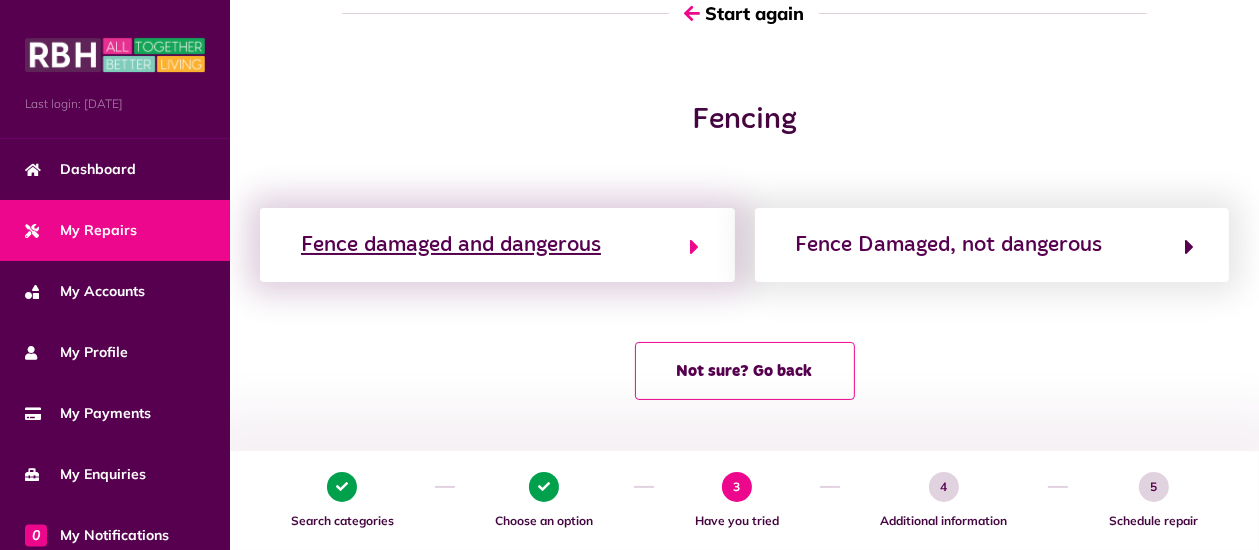 click on "Fence damaged and dangerous" 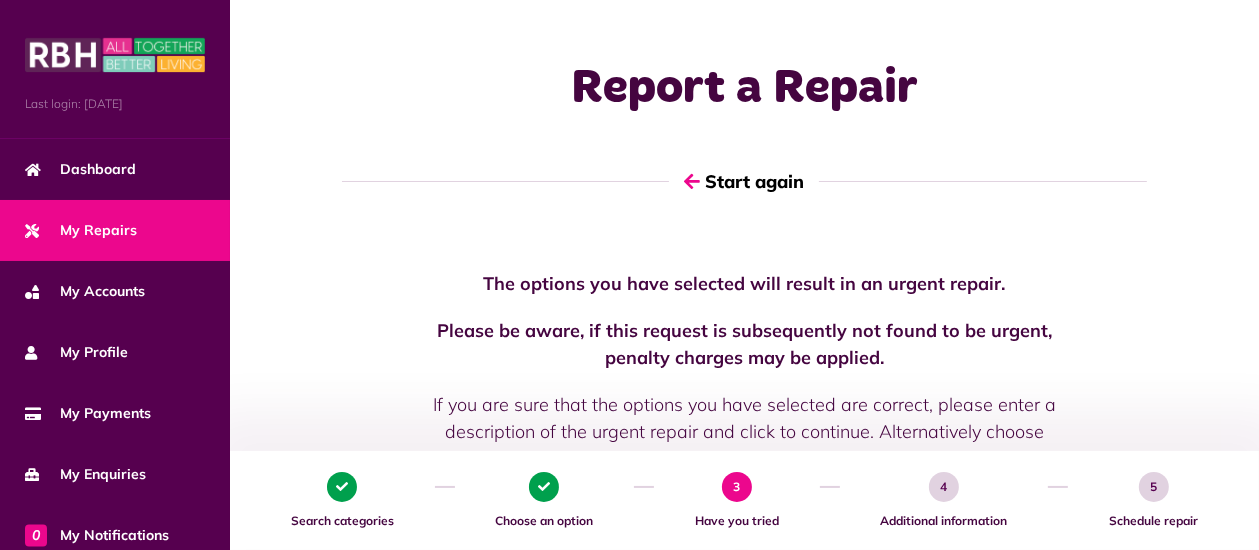 scroll, scrollTop: 105, scrollLeft: 0, axis: vertical 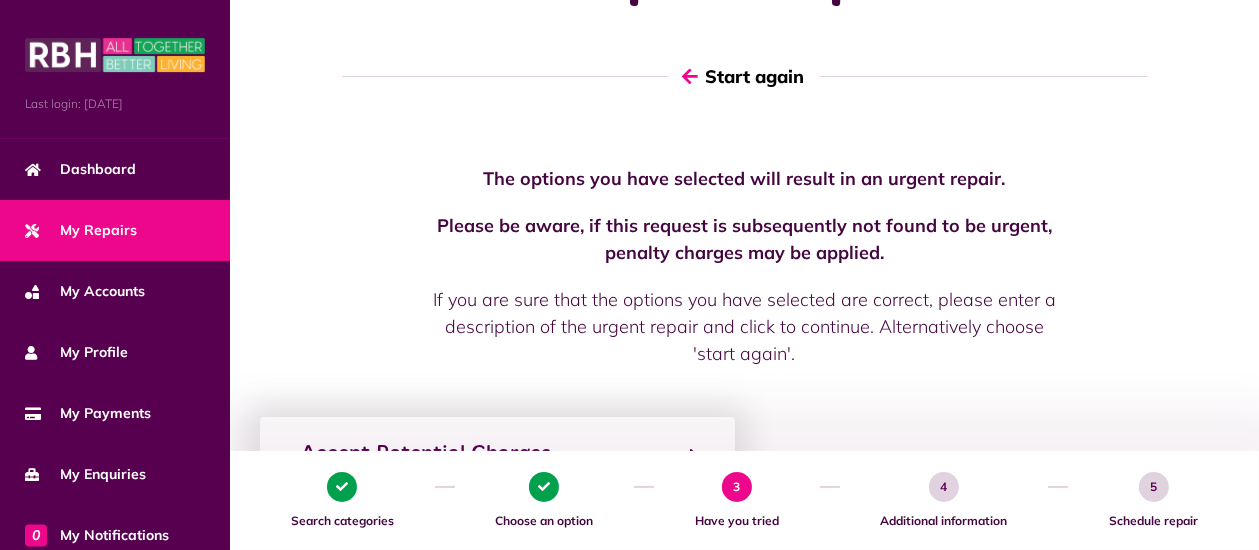click on "Start again" 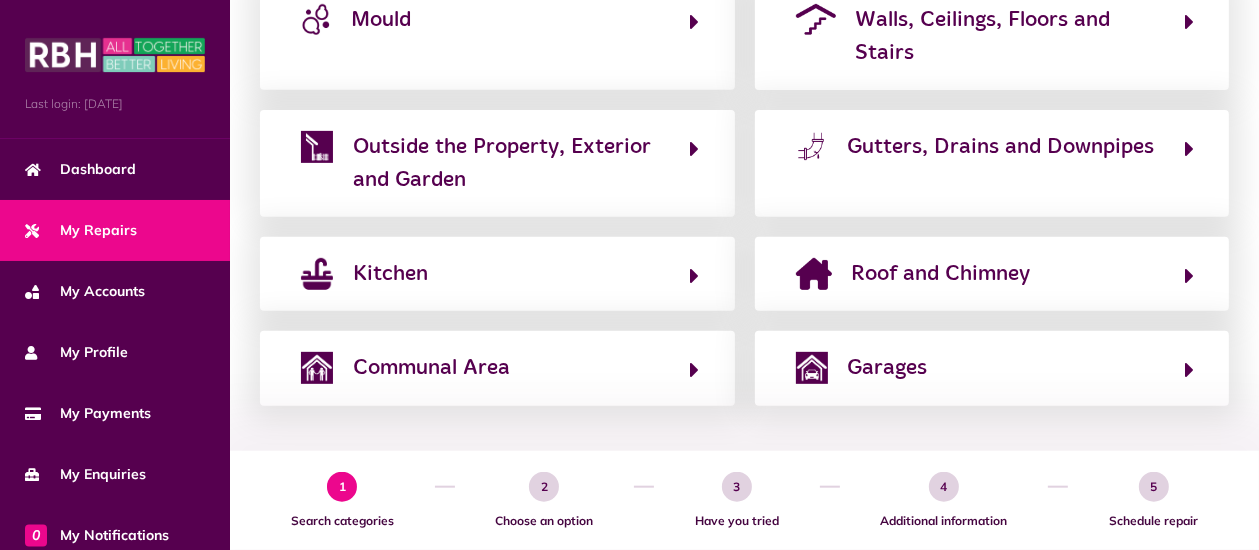scroll, scrollTop: 674, scrollLeft: 0, axis: vertical 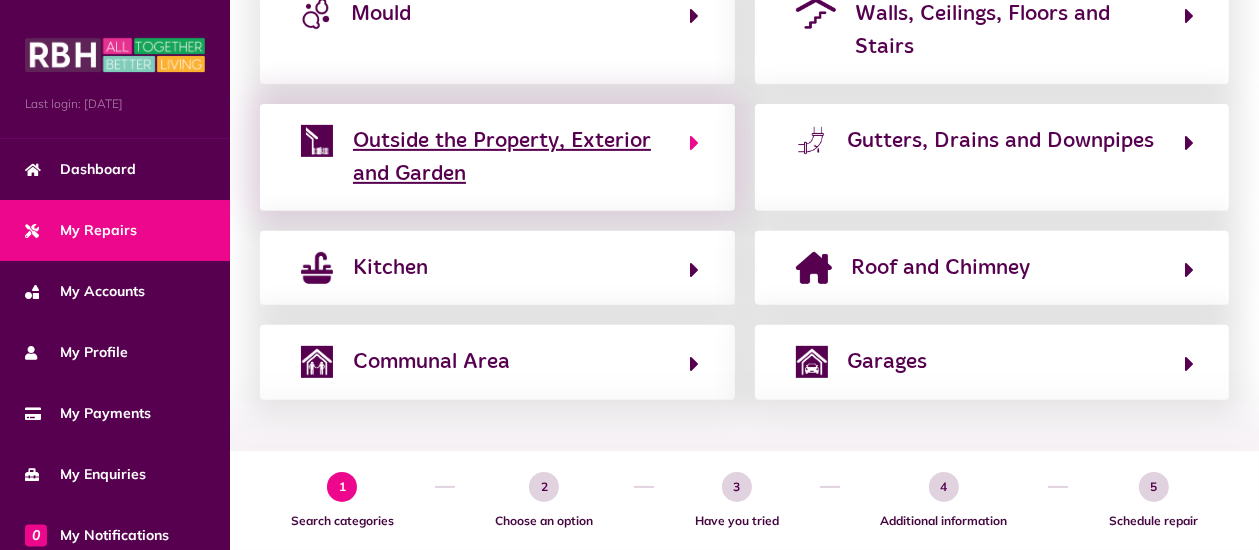 click on "Outside the Property, Exterior and Garden" 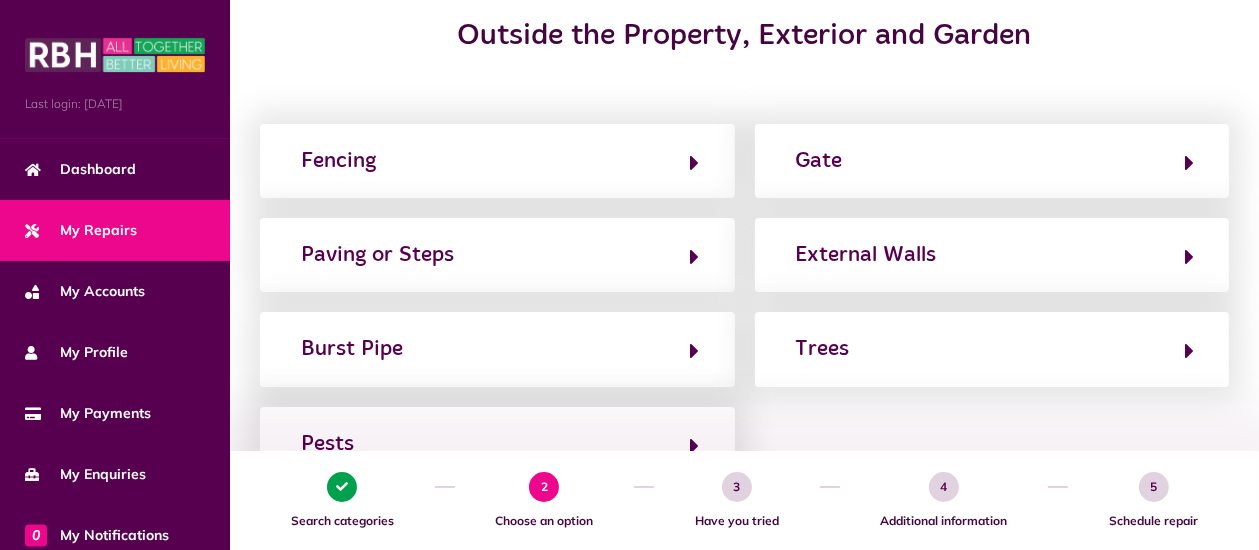 scroll, scrollTop: 240, scrollLeft: 0, axis: vertical 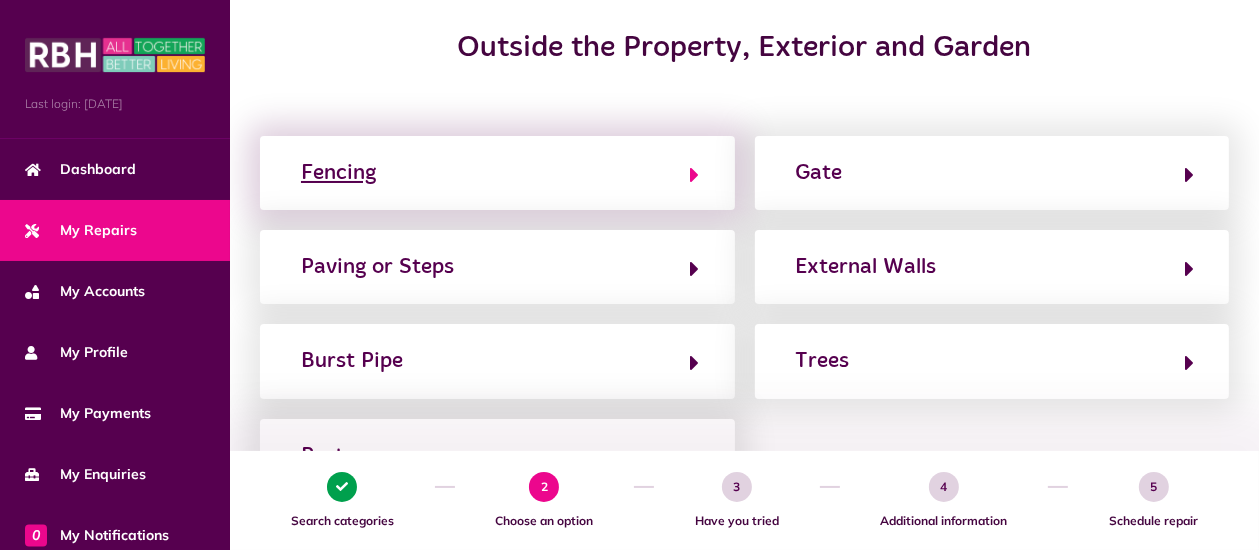 click on "Fencing" 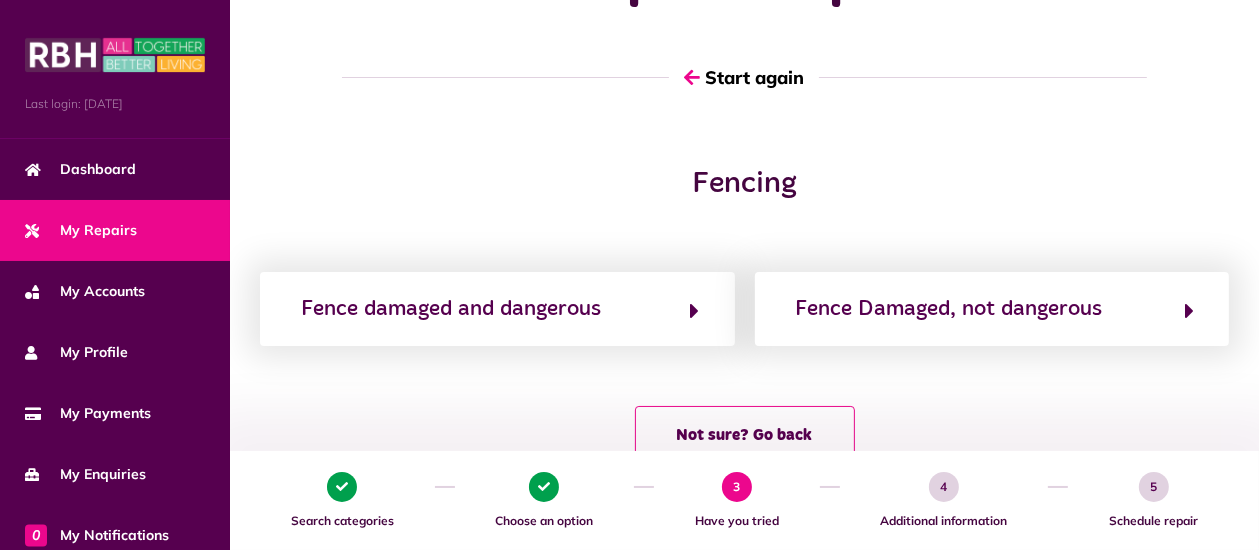 scroll, scrollTop: 105, scrollLeft: 0, axis: vertical 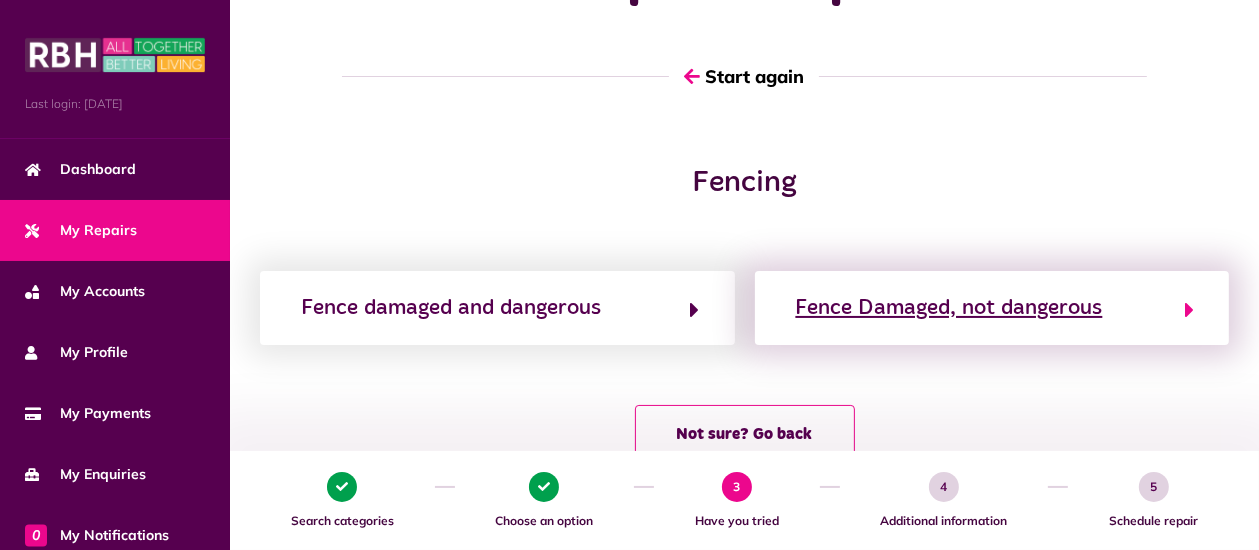 click on "Fence Damaged, not dangerous" 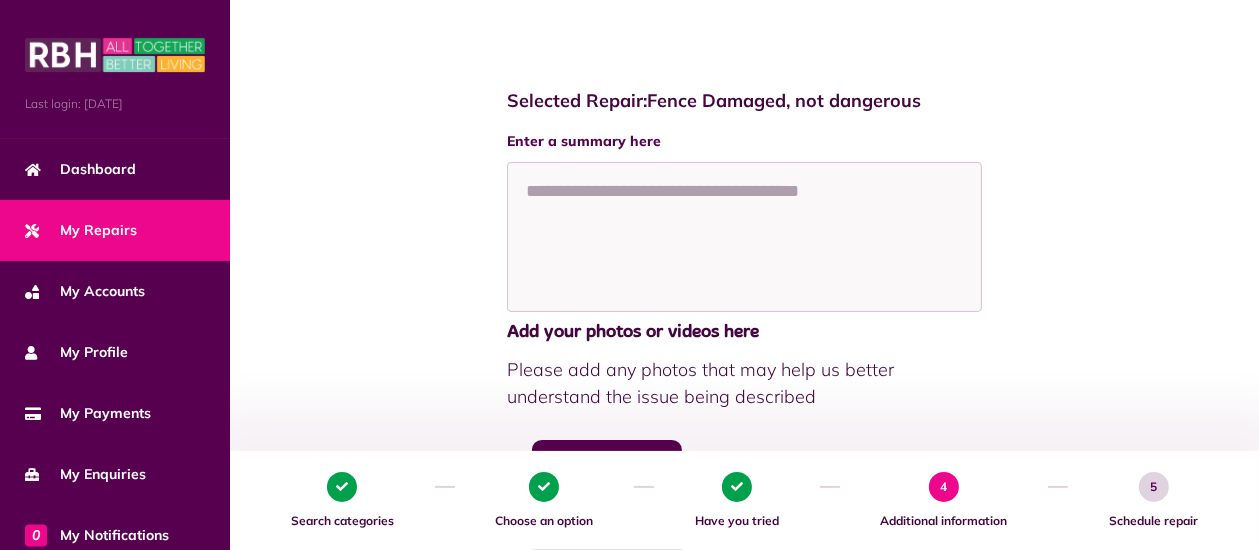 scroll, scrollTop: 211, scrollLeft: 0, axis: vertical 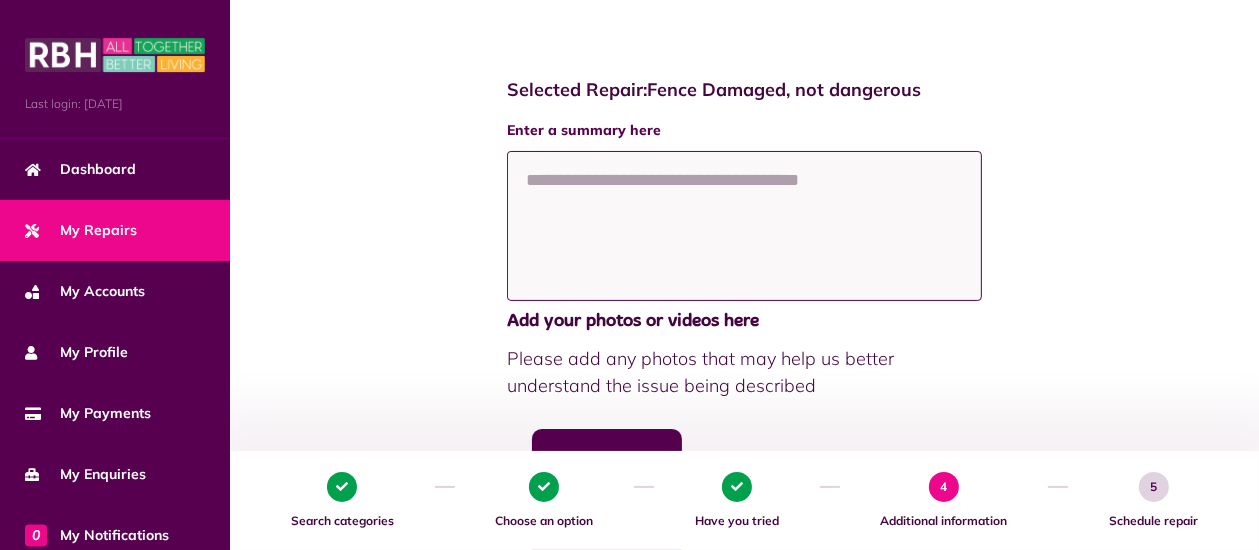 click 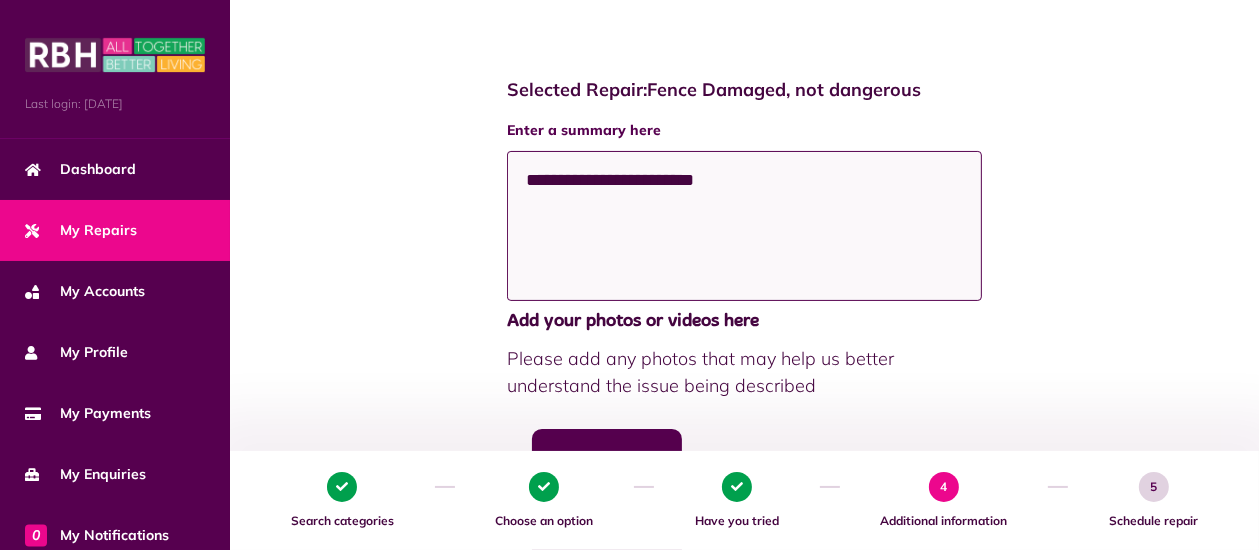click on "**********" 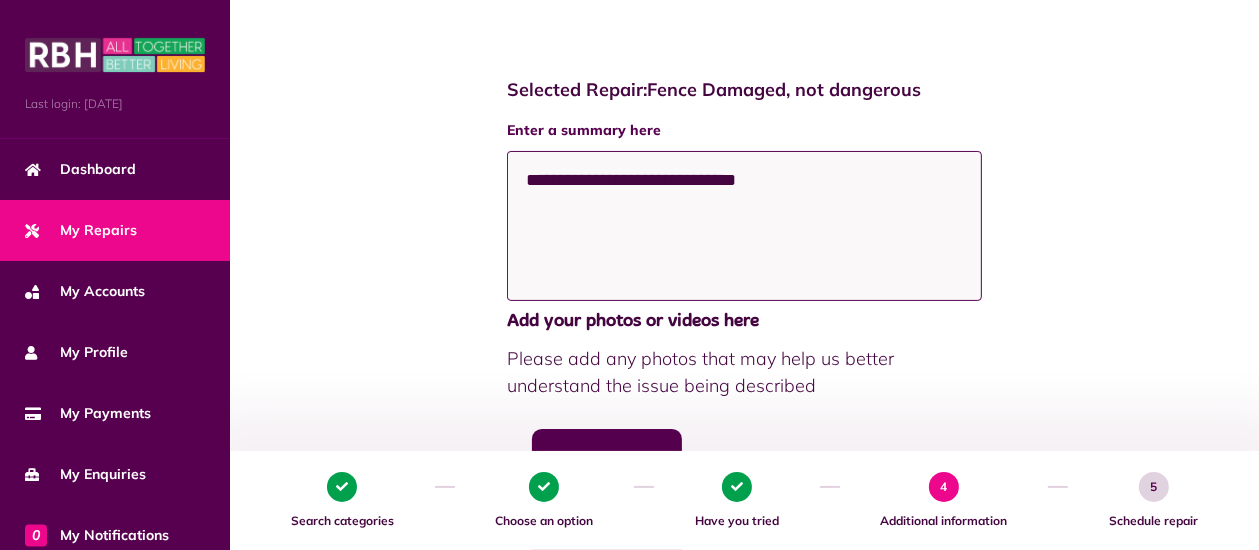click on "**********" 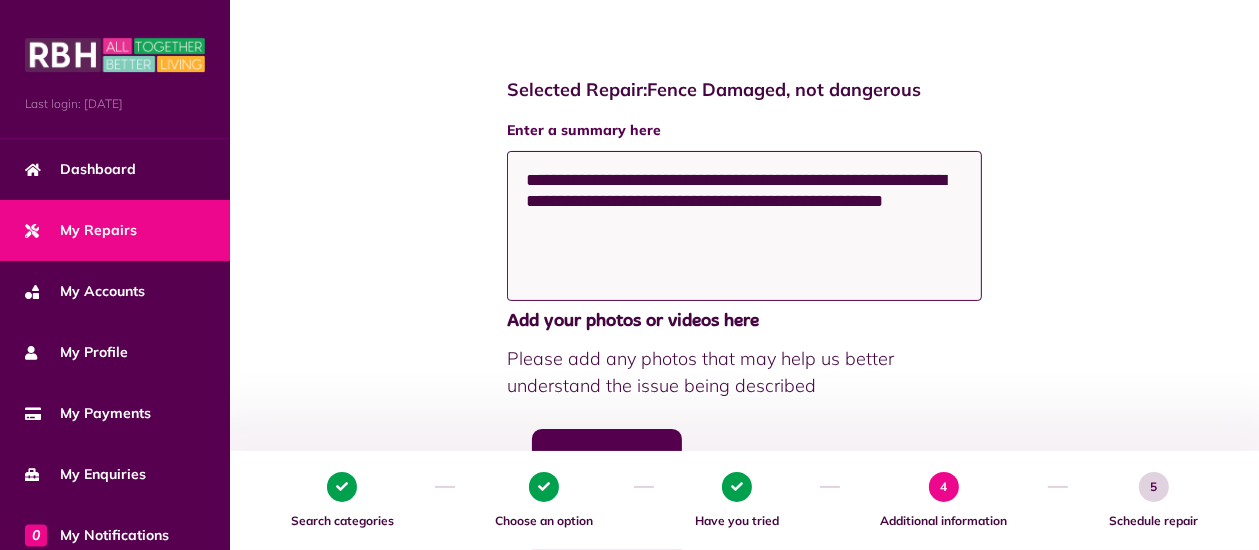 drag, startPoint x: 840, startPoint y: 200, endPoint x: 886, endPoint y: 201, distance: 46.010868 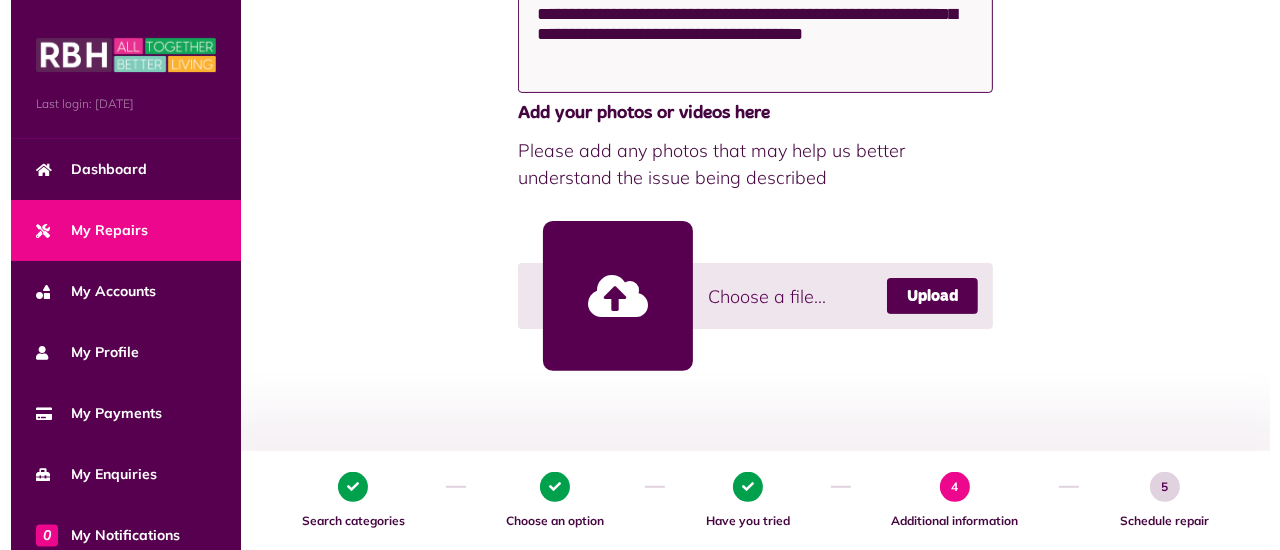 scroll, scrollTop: 422, scrollLeft: 0, axis: vertical 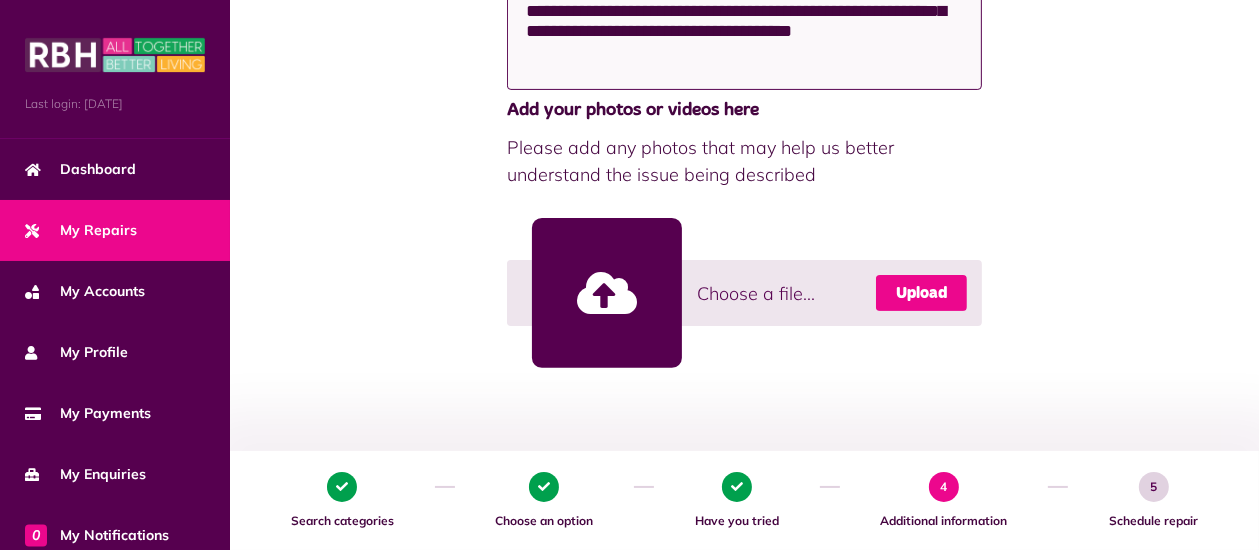type on "**********" 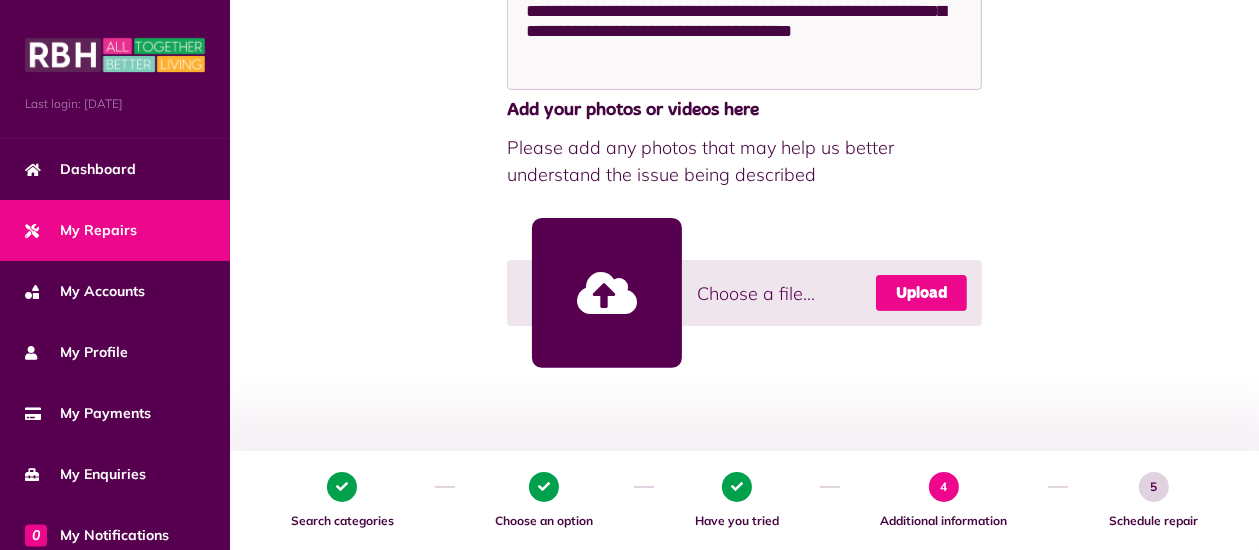 click on "Upload" 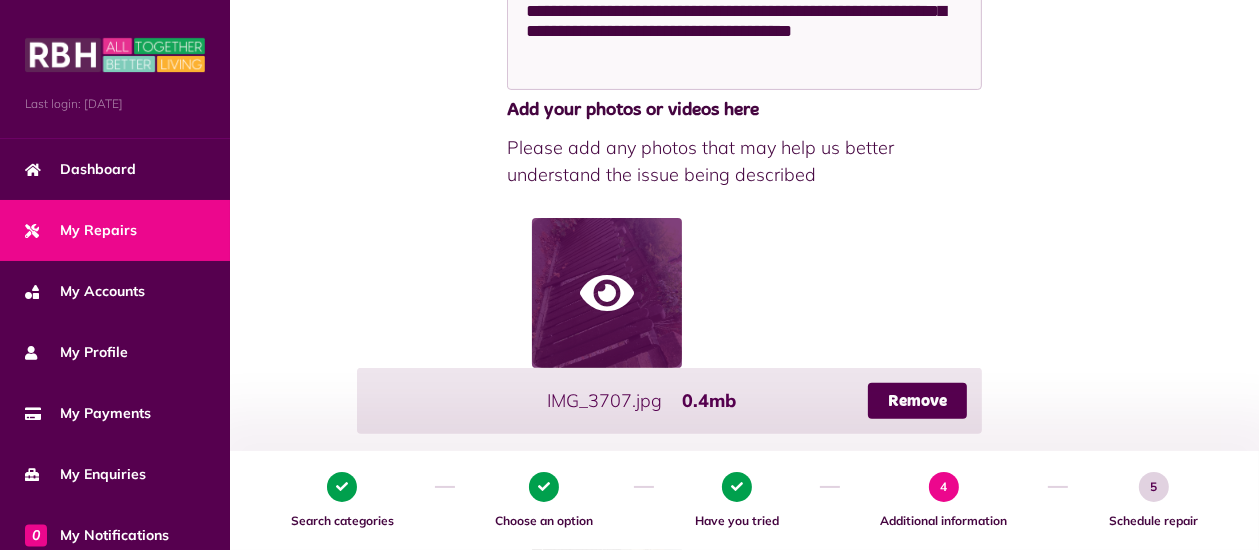 click 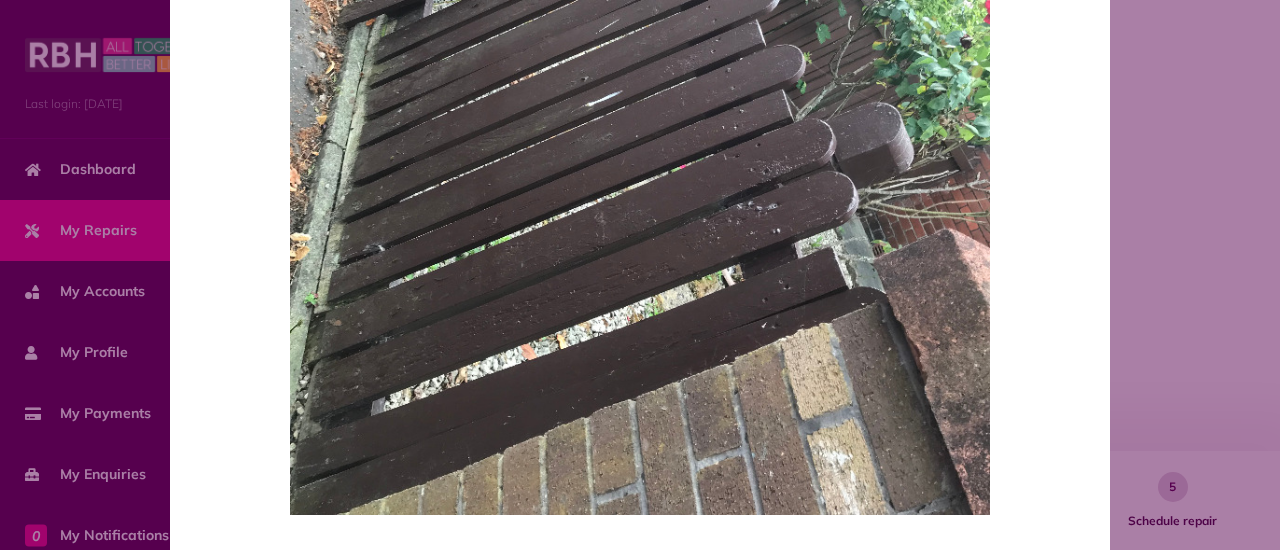 scroll, scrollTop: 464, scrollLeft: 0, axis: vertical 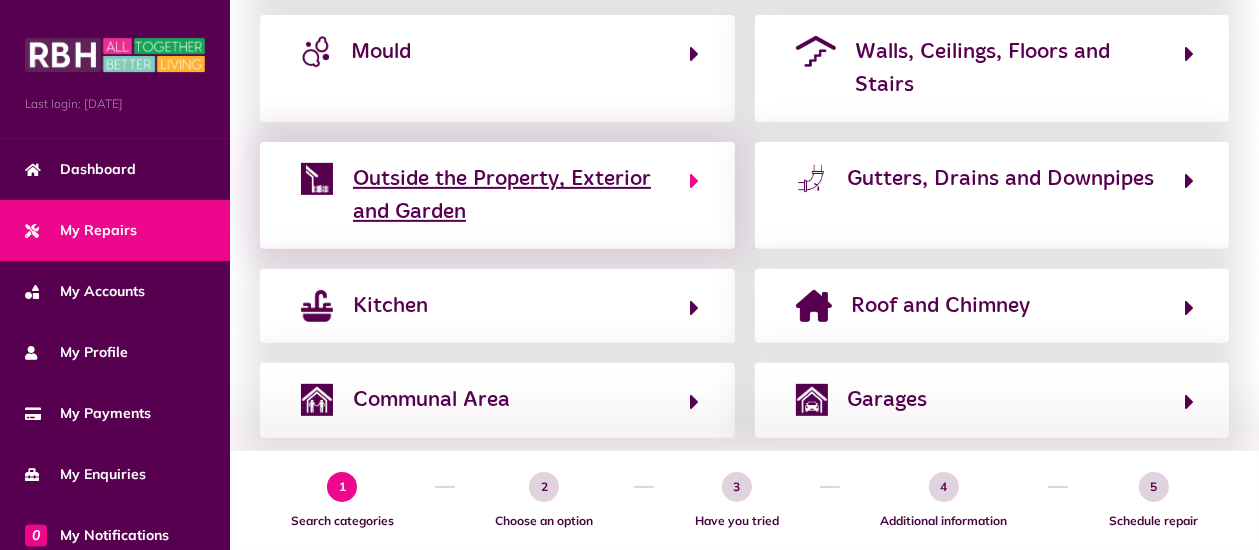 click on "Outside the Property, Exterior and Garden" 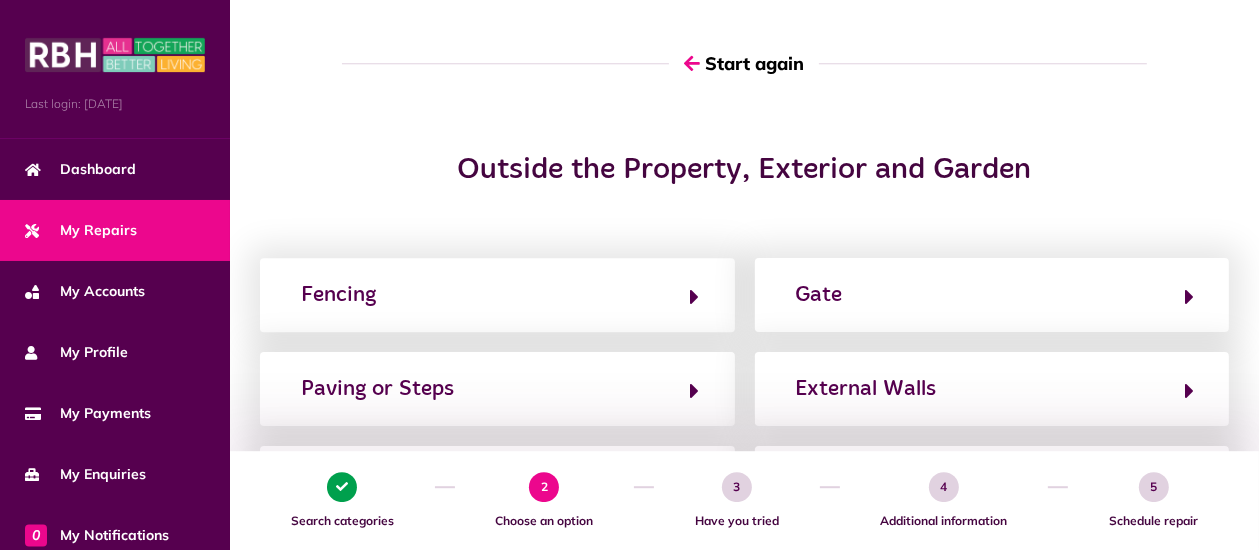 scroll, scrollTop: 211, scrollLeft: 0, axis: vertical 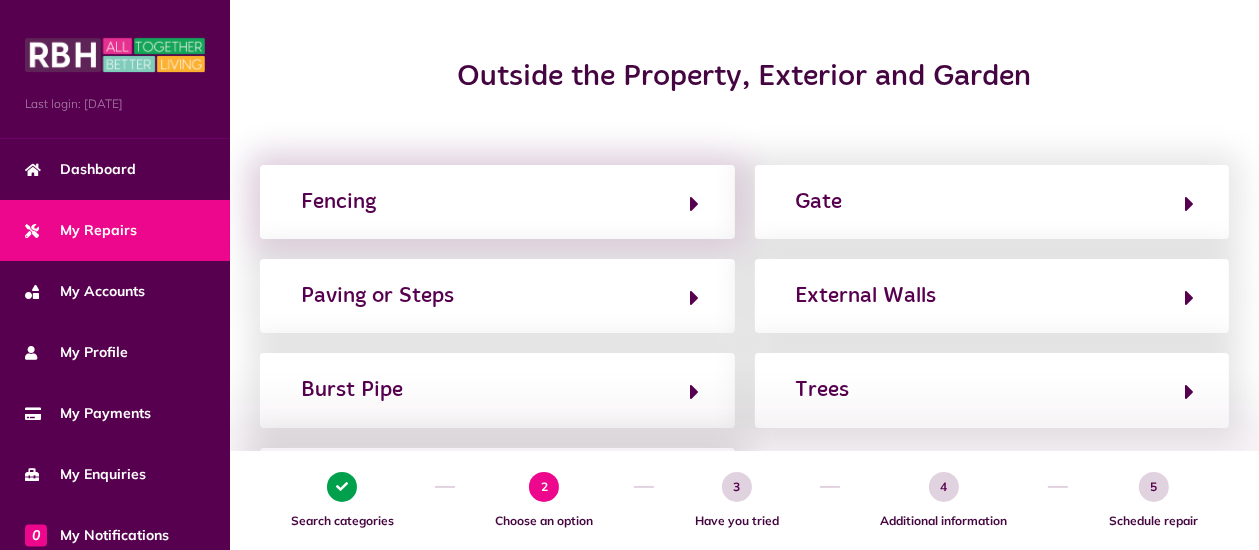 click on "Fencing" 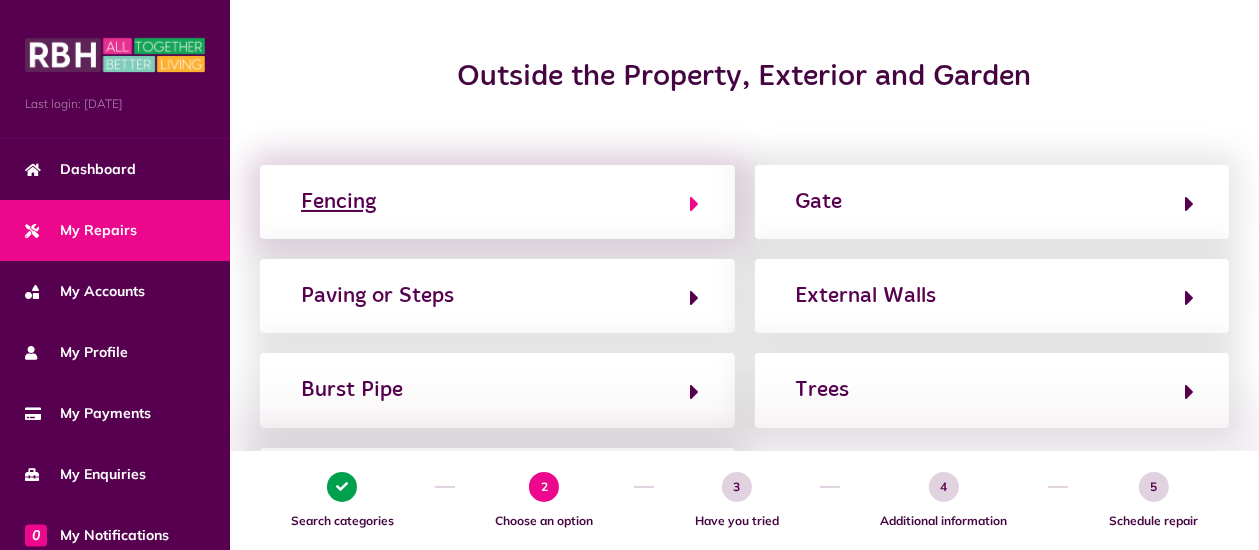 click on "Fencing" 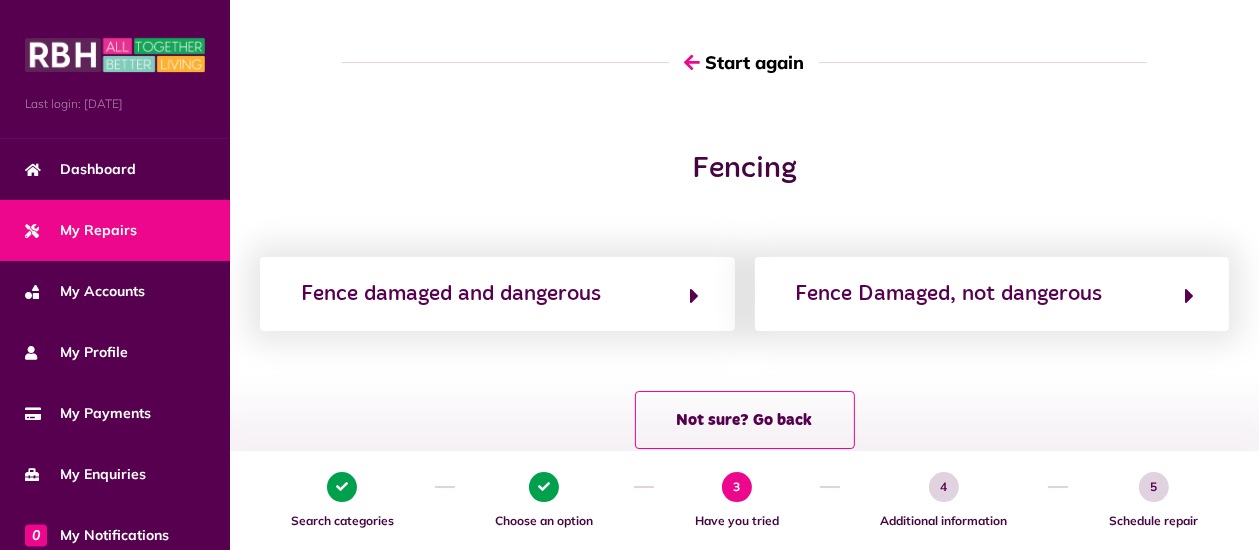scroll, scrollTop: 168, scrollLeft: 0, axis: vertical 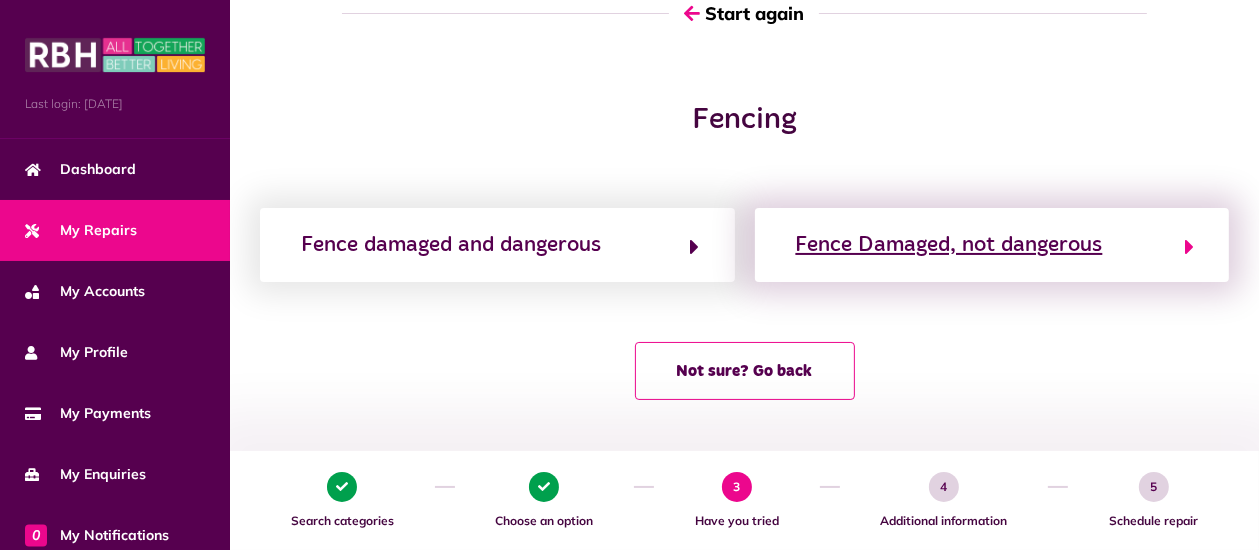 click on "Fence Damaged, not dangerous" 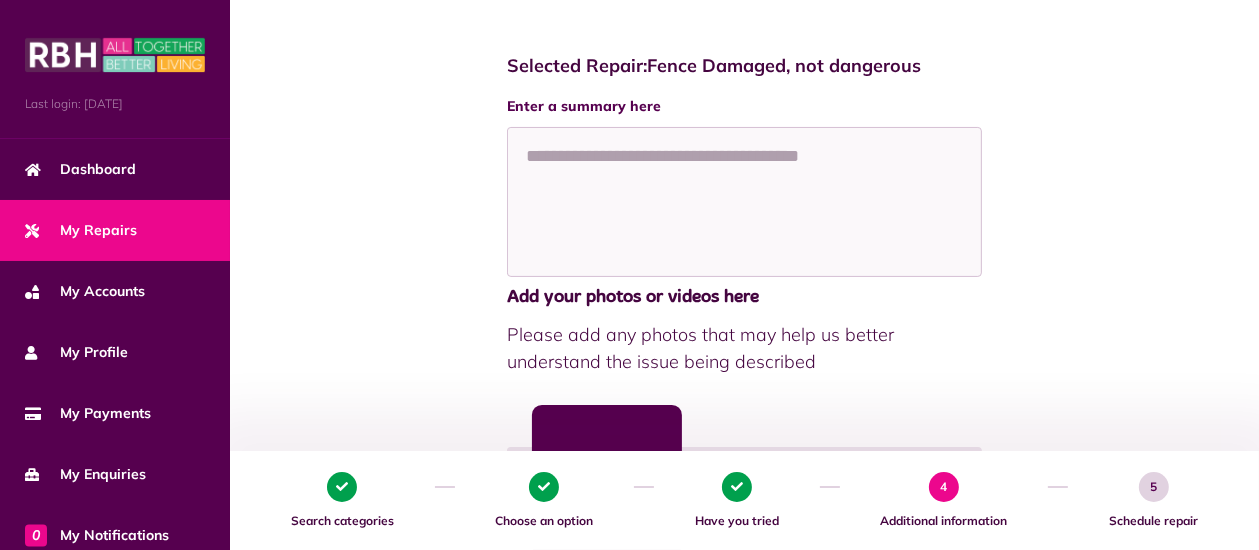 scroll, scrollTop: 211, scrollLeft: 0, axis: vertical 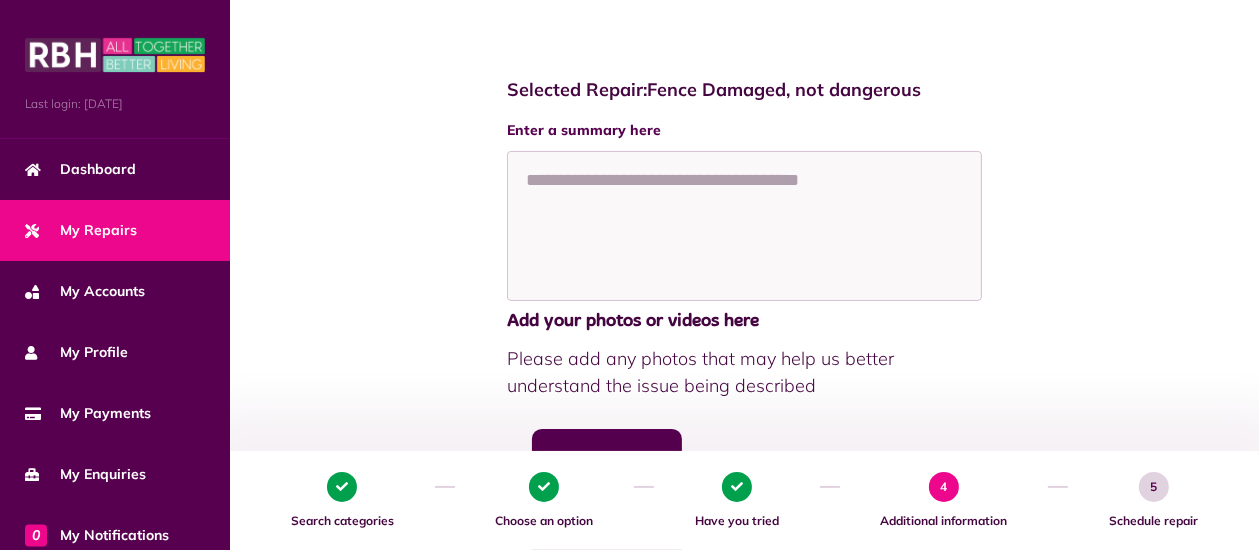 click on "Last login: [DATE]" at bounding box center (115, 69) 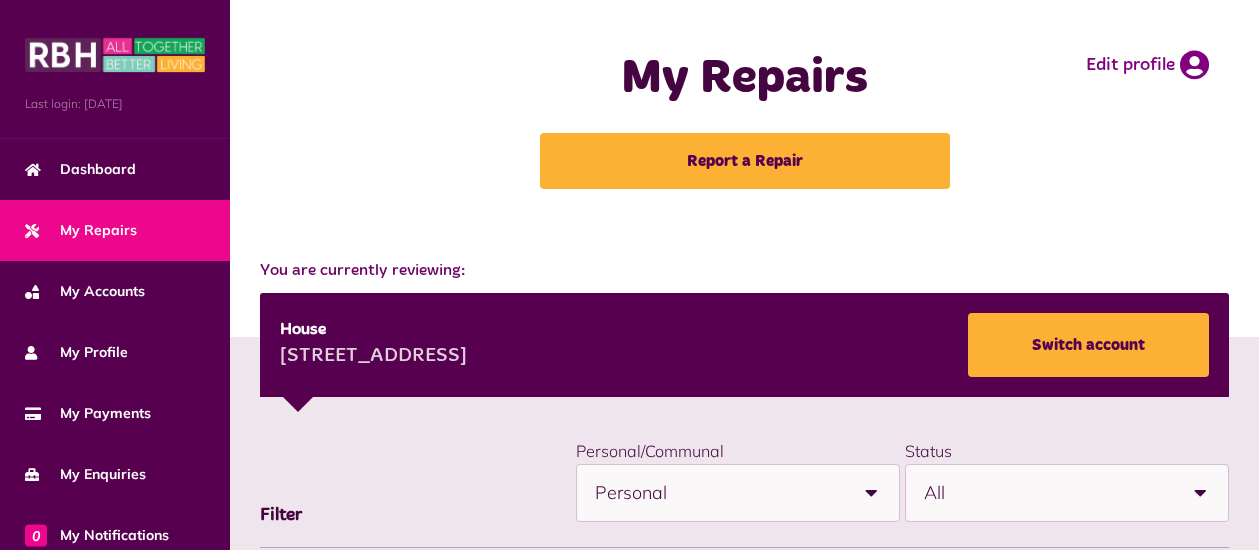 scroll, scrollTop: 106, scrollLeft: 0, axis: vertical 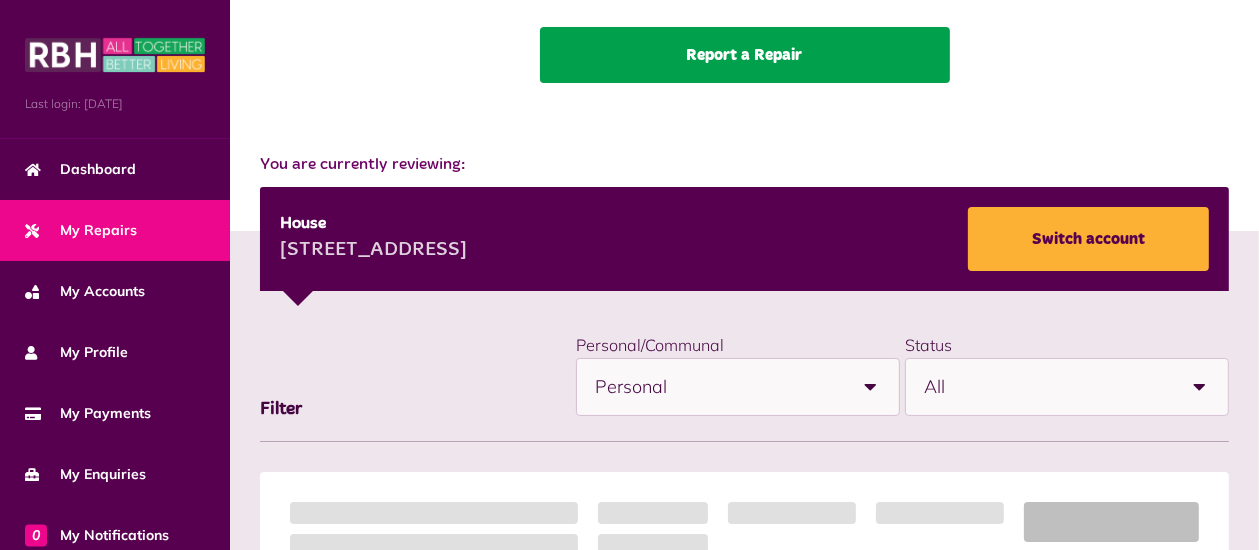 click on "Report a Repair" at bounding box center (745, 55) 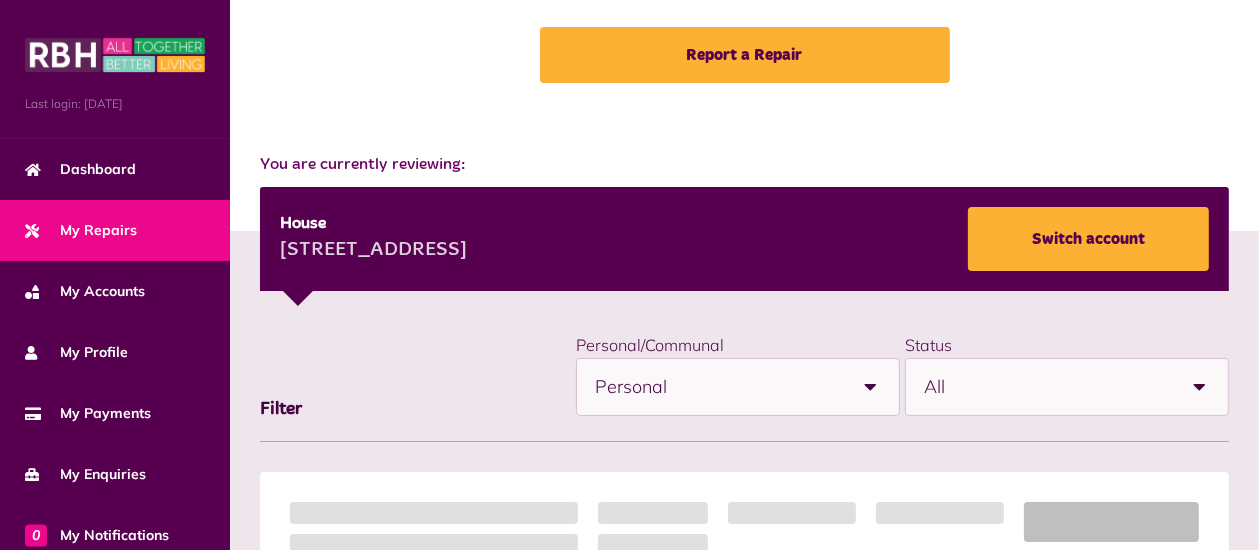 scroll, scrollTop: 88, scrollLeft: 0, axis: vertical 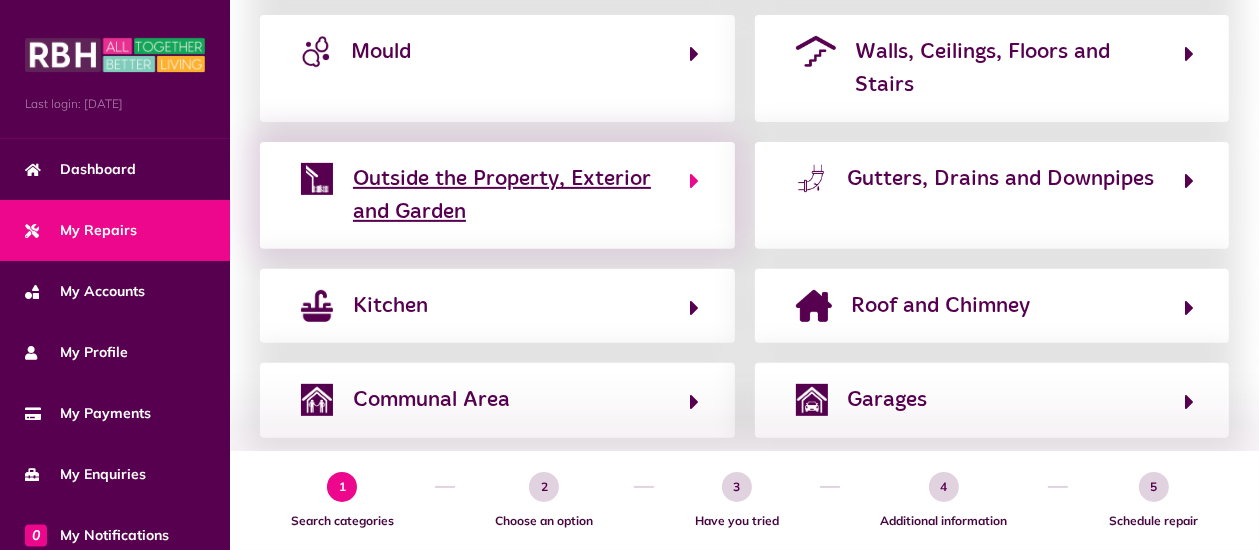 click on "Outside the Property, Exterior and Garden" 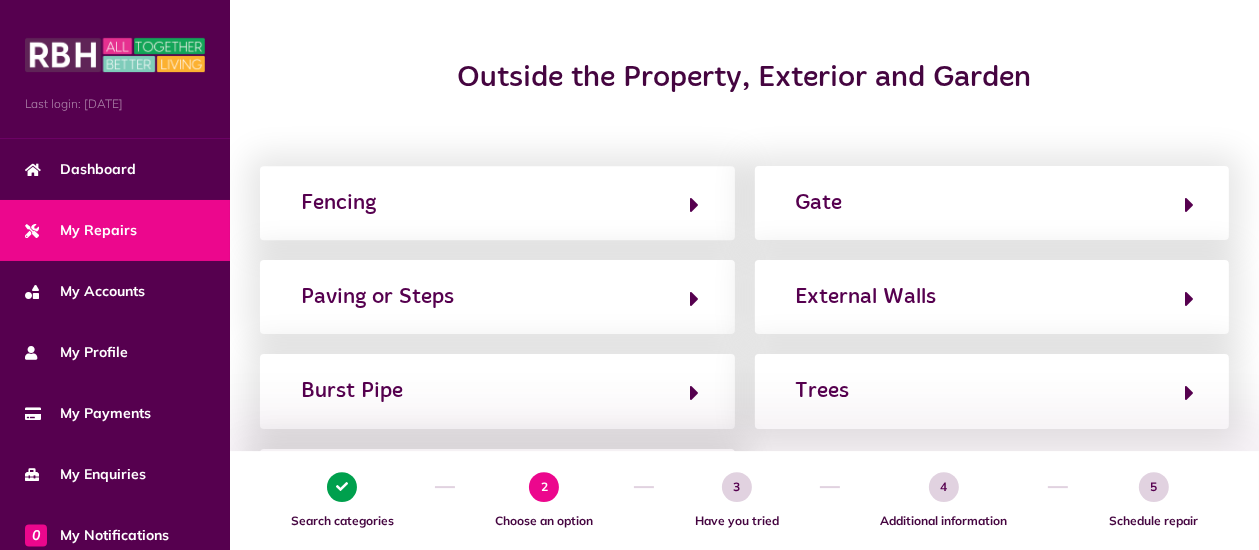 scroll, scrollTop: 211, scrollLeft: 0, axis: vertical 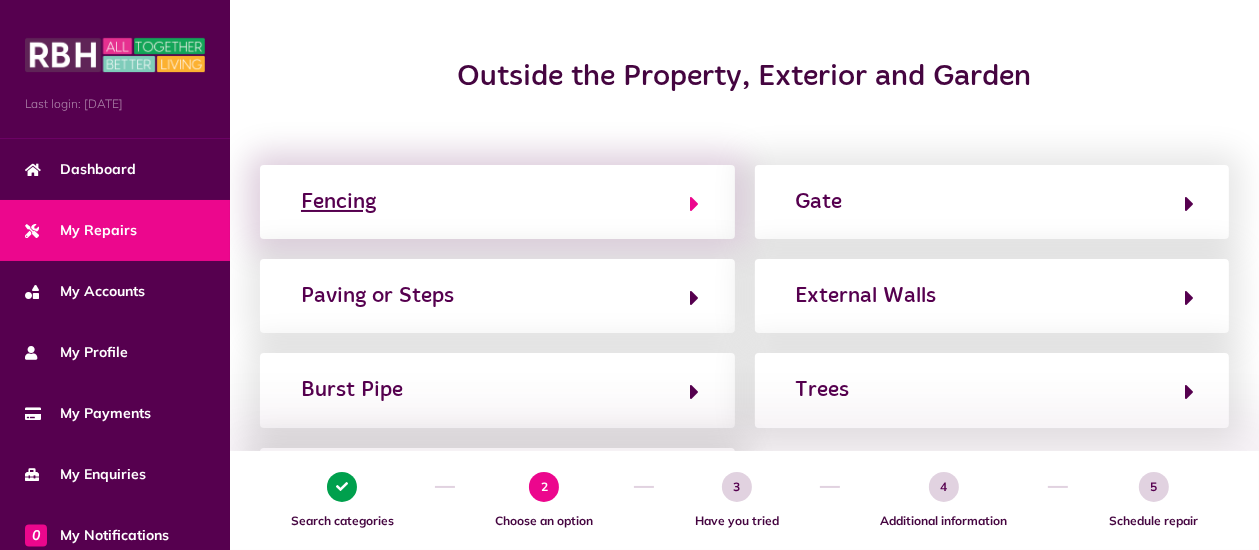 click on "Fencing" 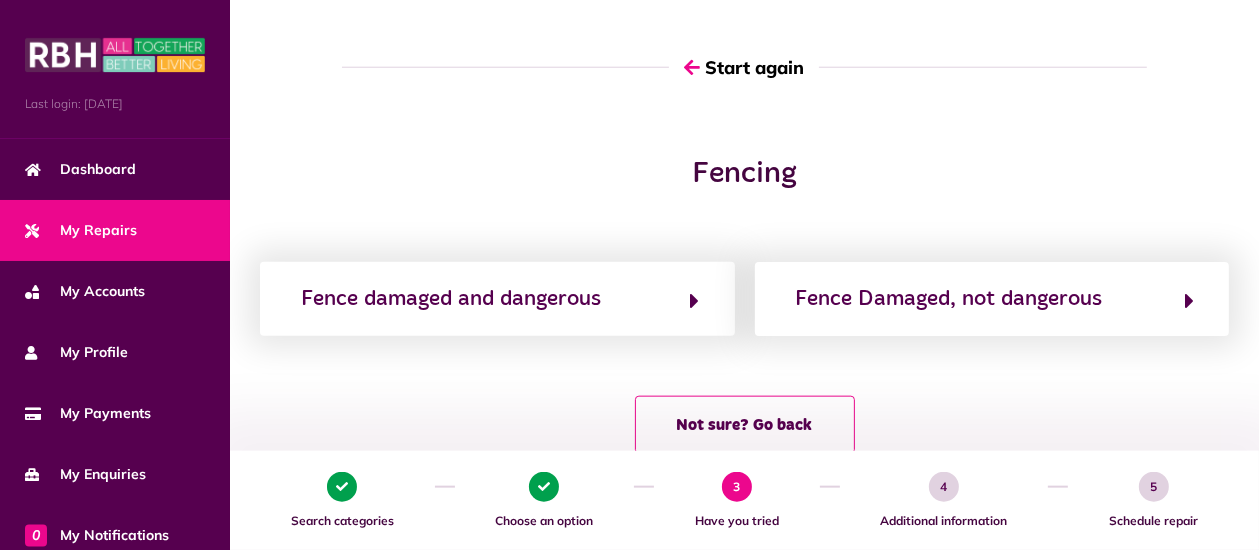 scroll, scrollTop: 168, scrollLeft: 0, axis: vertical 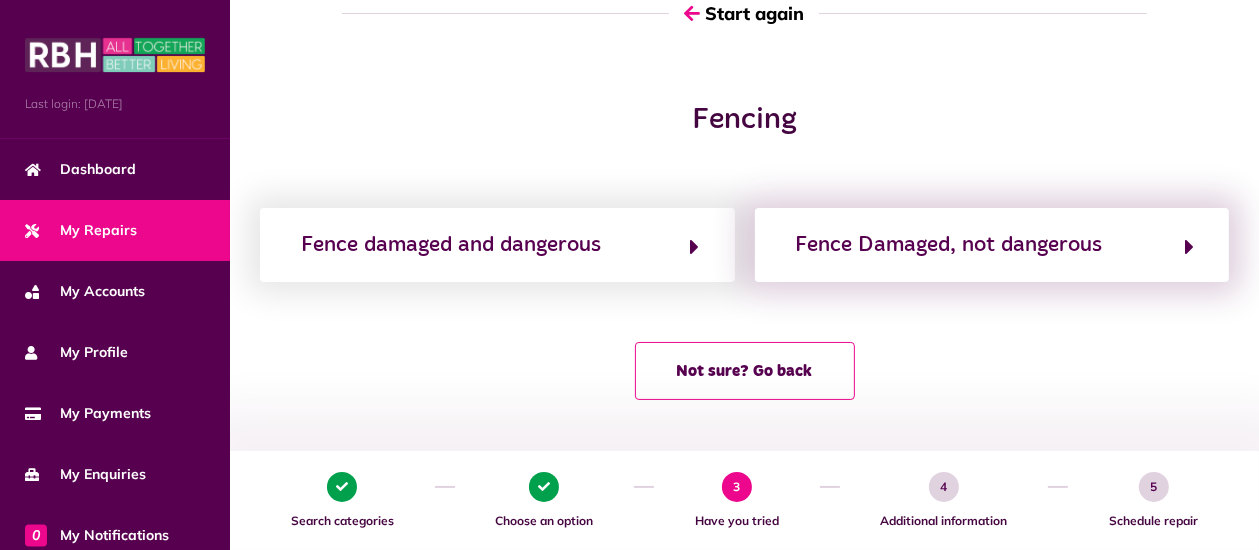 click on "Fence Damaged, not dangerous" 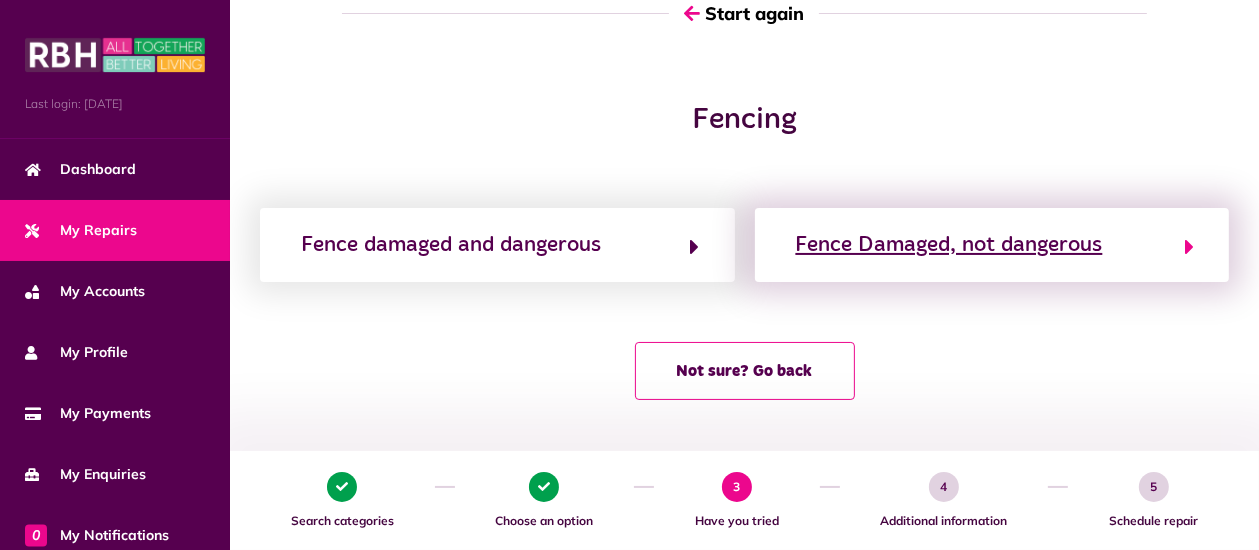 click on "Fence Damaged, not dangerous" 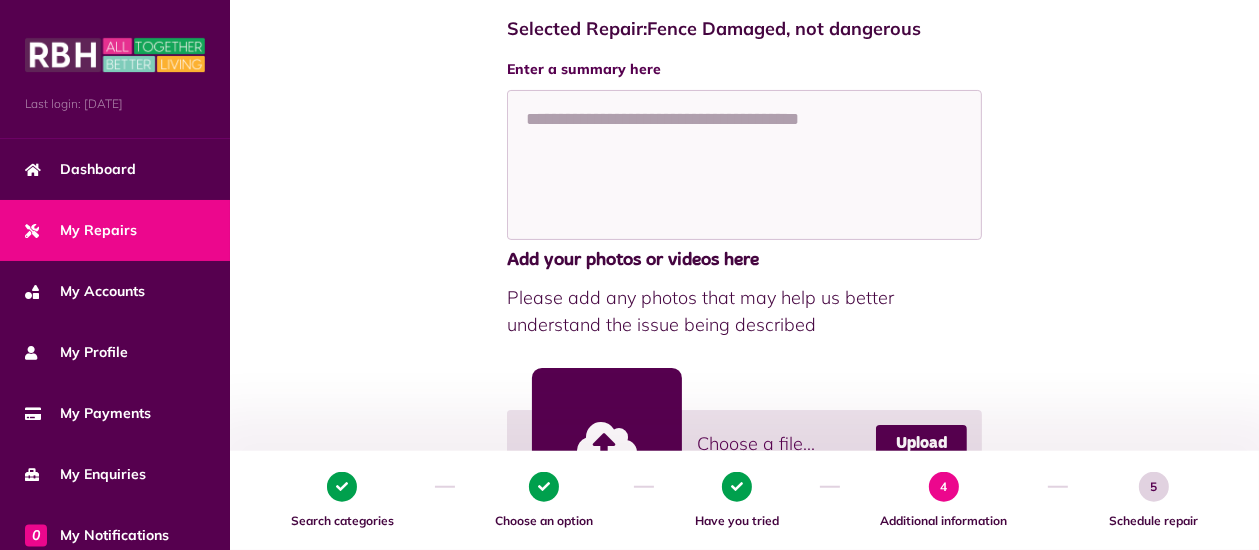 scroll, scrollTop: 316, scrollLeft: 0, axis: vertical 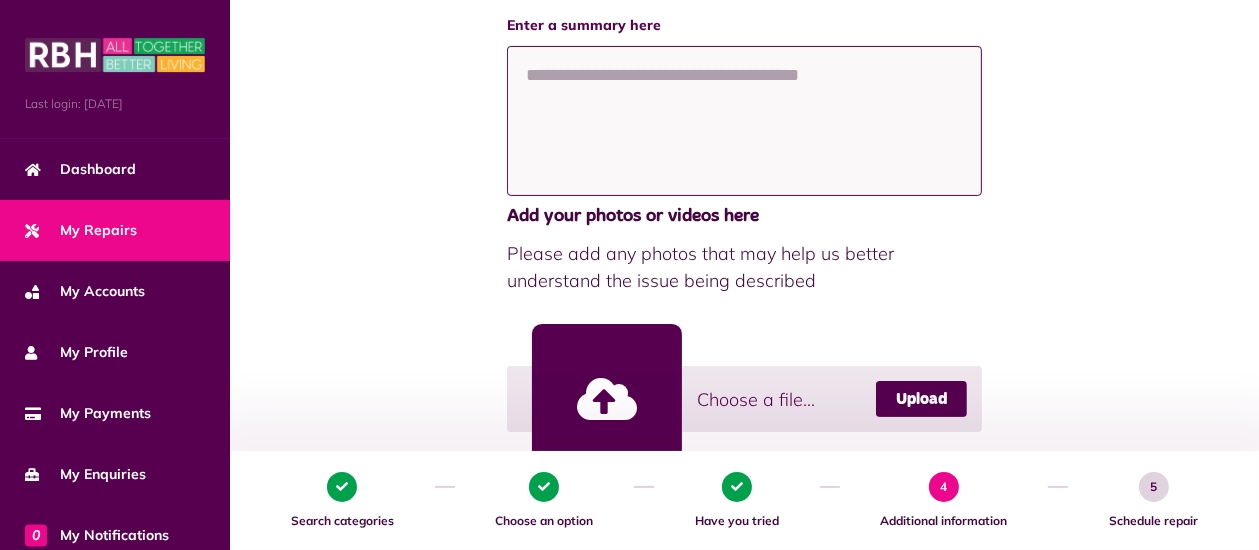 click 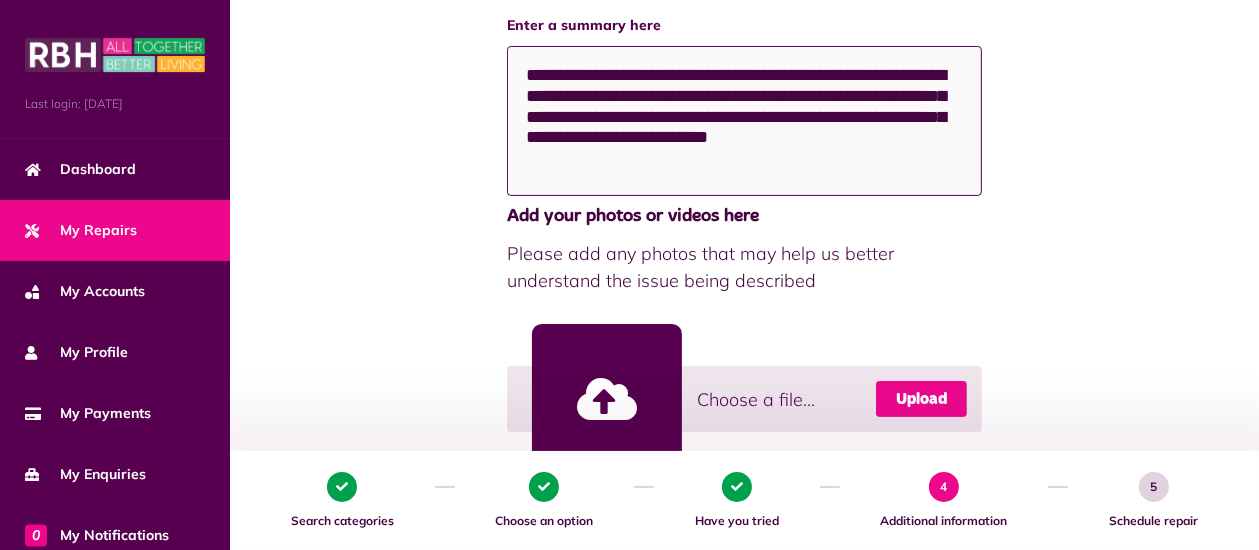type on "**********" 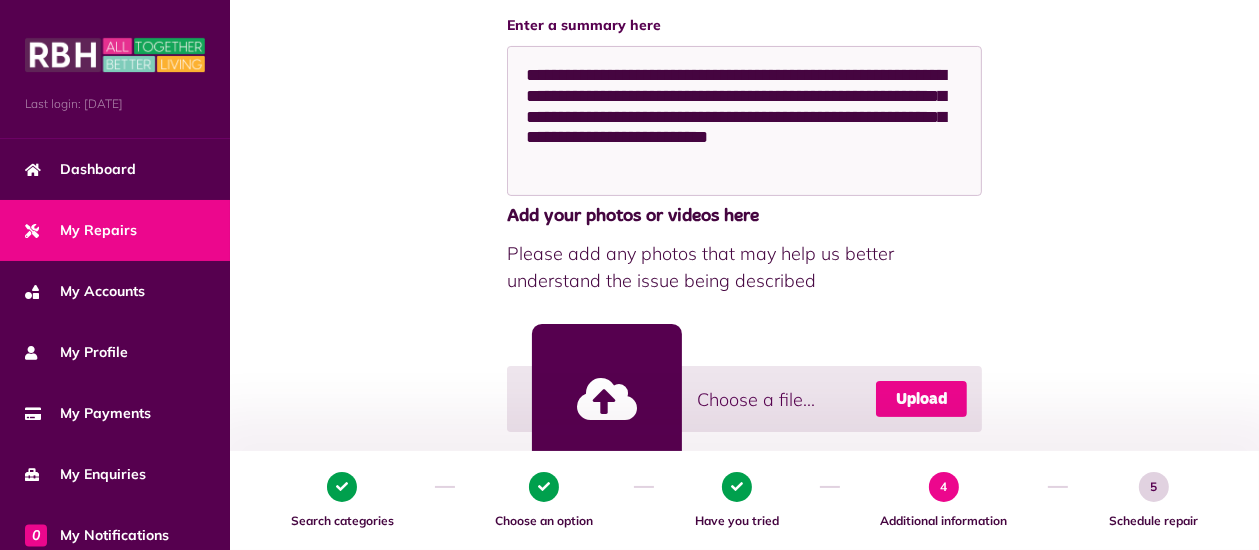click on "Upload" 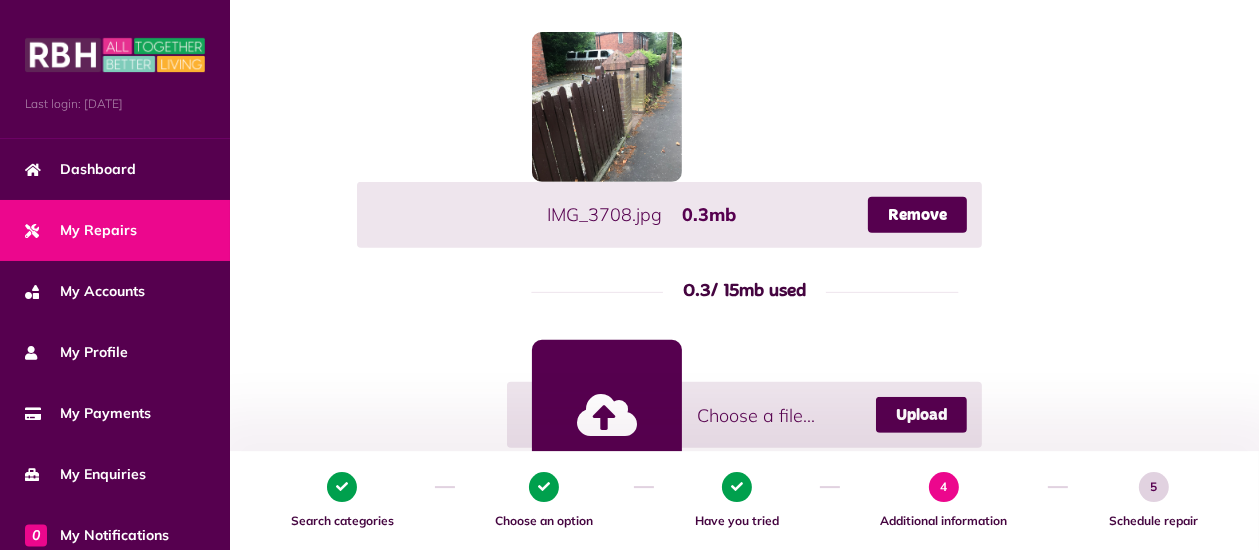 scroll, scrollTop: 633, scrollLeft: 0, axis: vertical 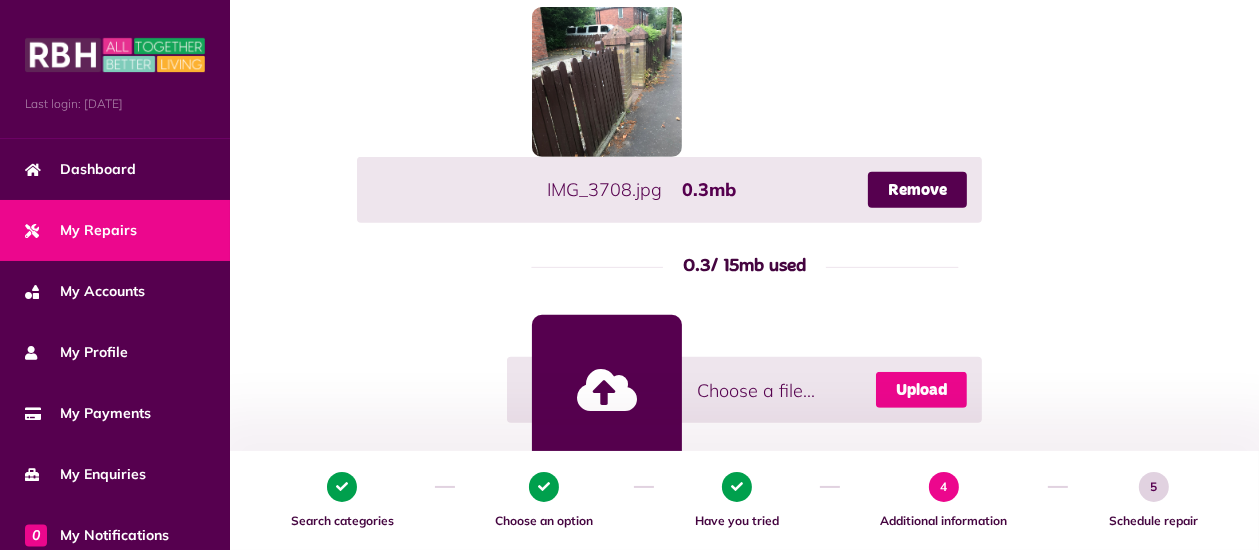 click on "Upload" 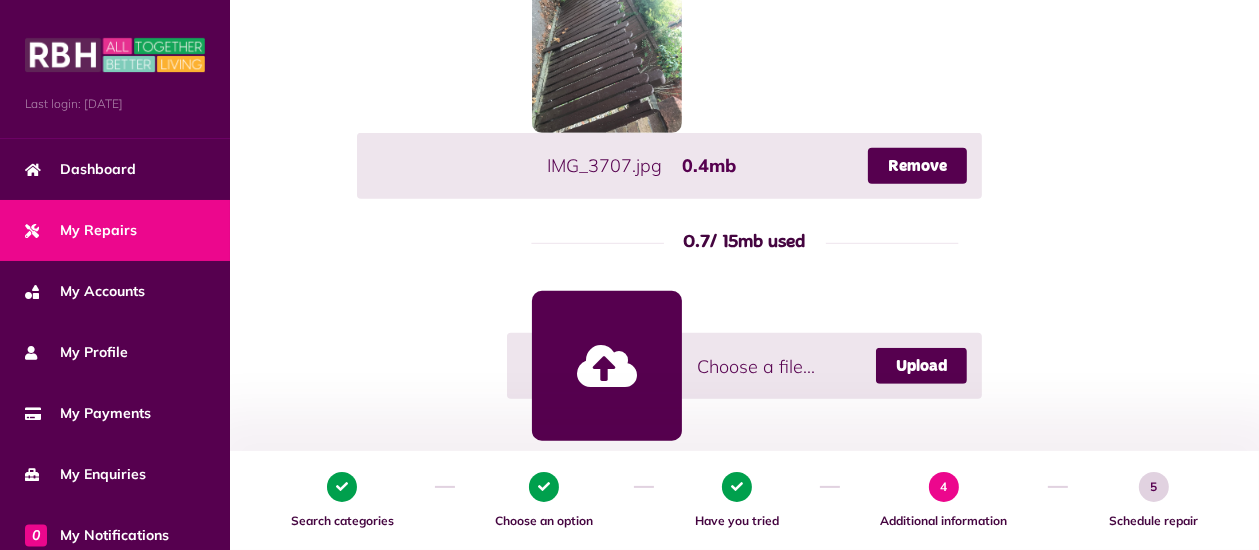 scroll, scrollTop: 950, scrollLeft: 0, axis: vertical 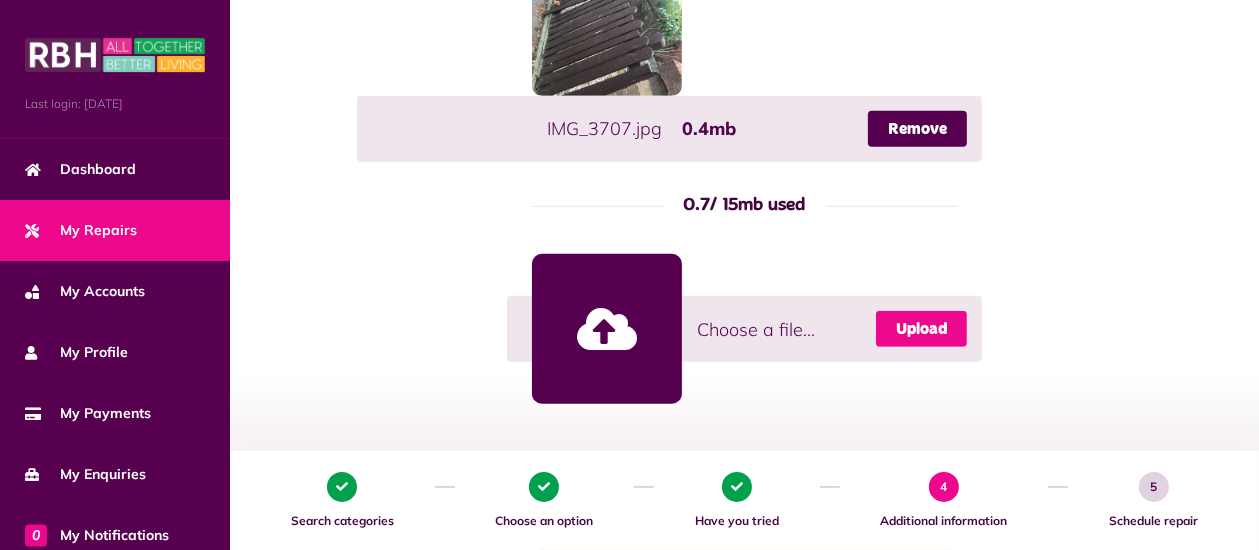 click on "Upload" 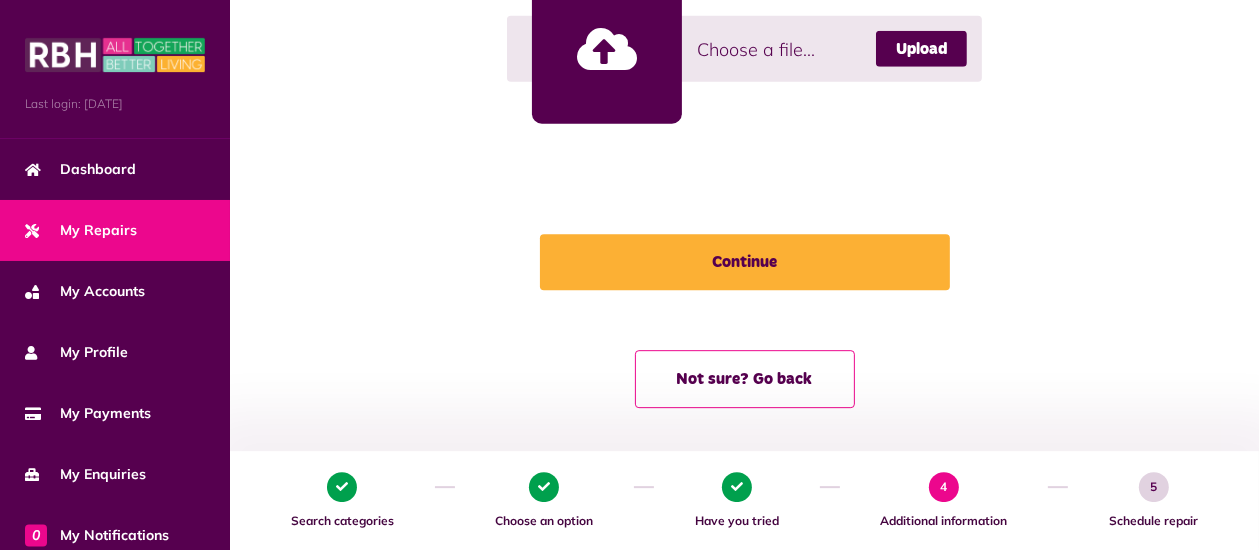 scroll, scrollTop: 1488, scrollLeft: 0, axis: vertical 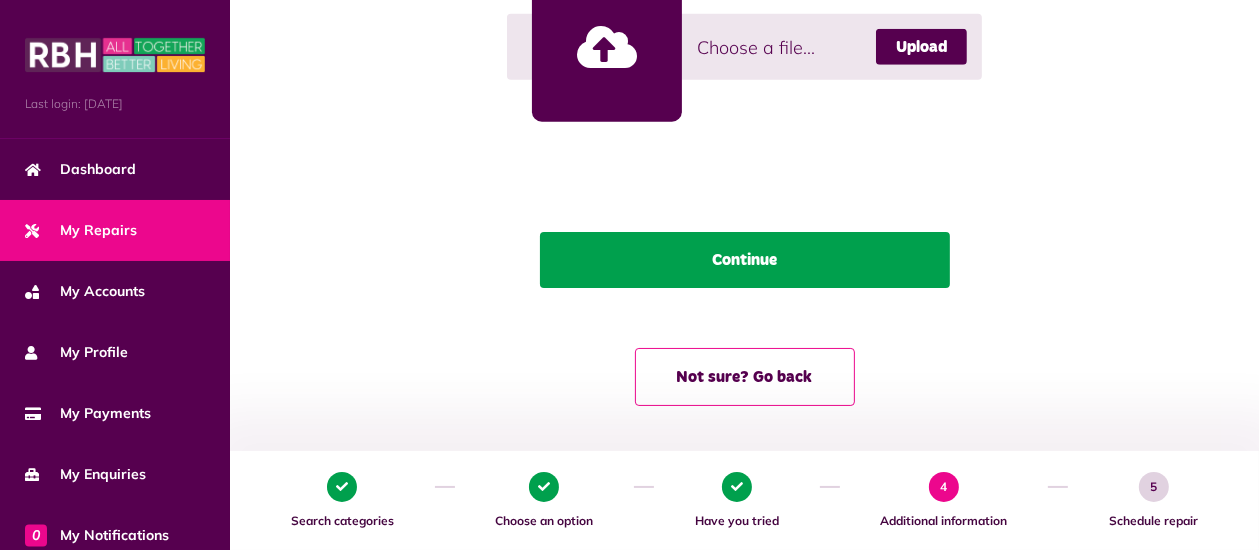 click on "Continue" 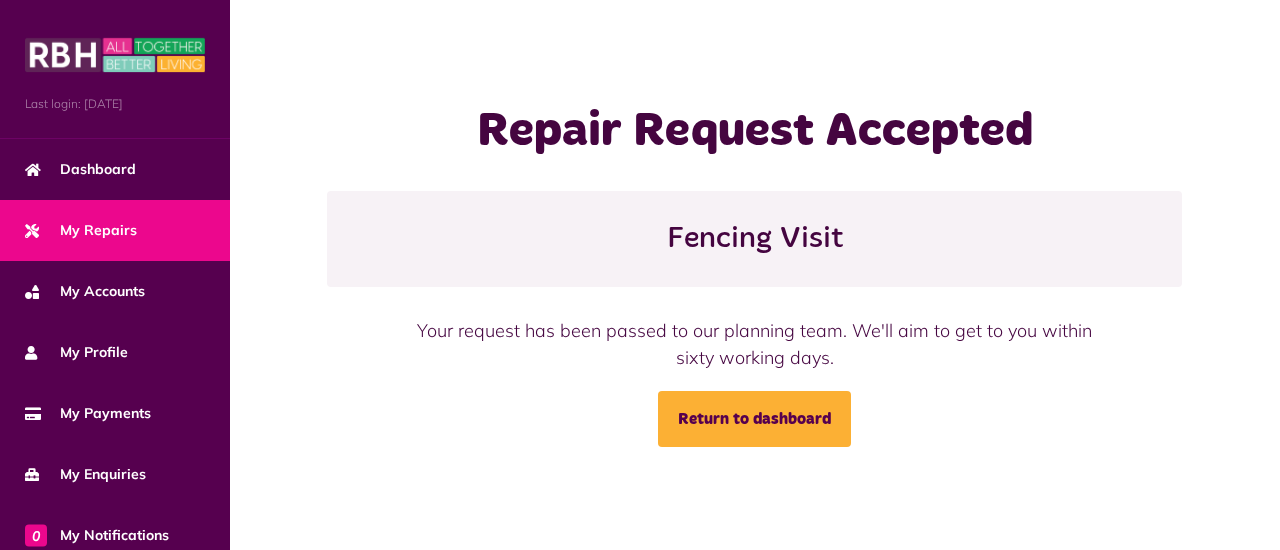 scroll, scrollTop: 0, scrollLeft: 0, axis: both 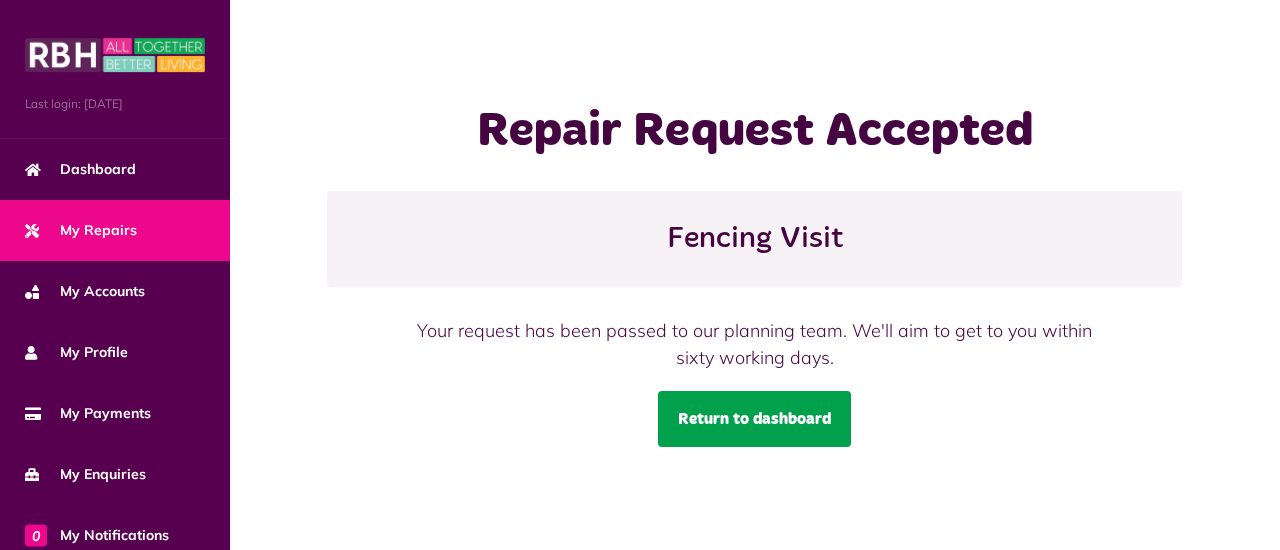 click on "Return to dashboard" at bounding box center [754, 419] 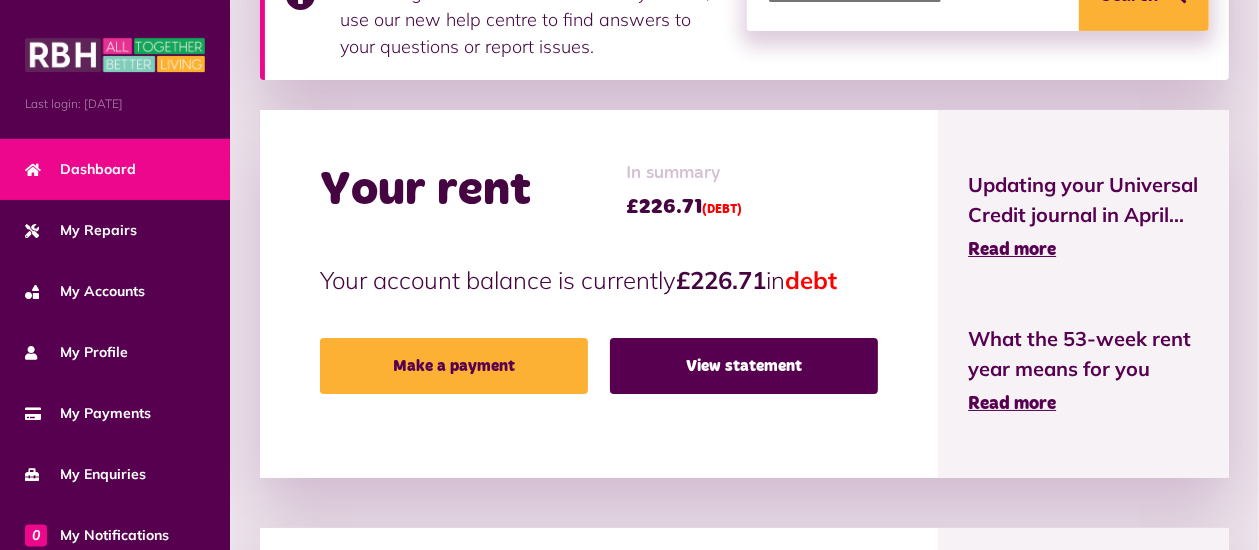 scroll, scrollTop: 105, scrollLeft: 0, axis: vertical 